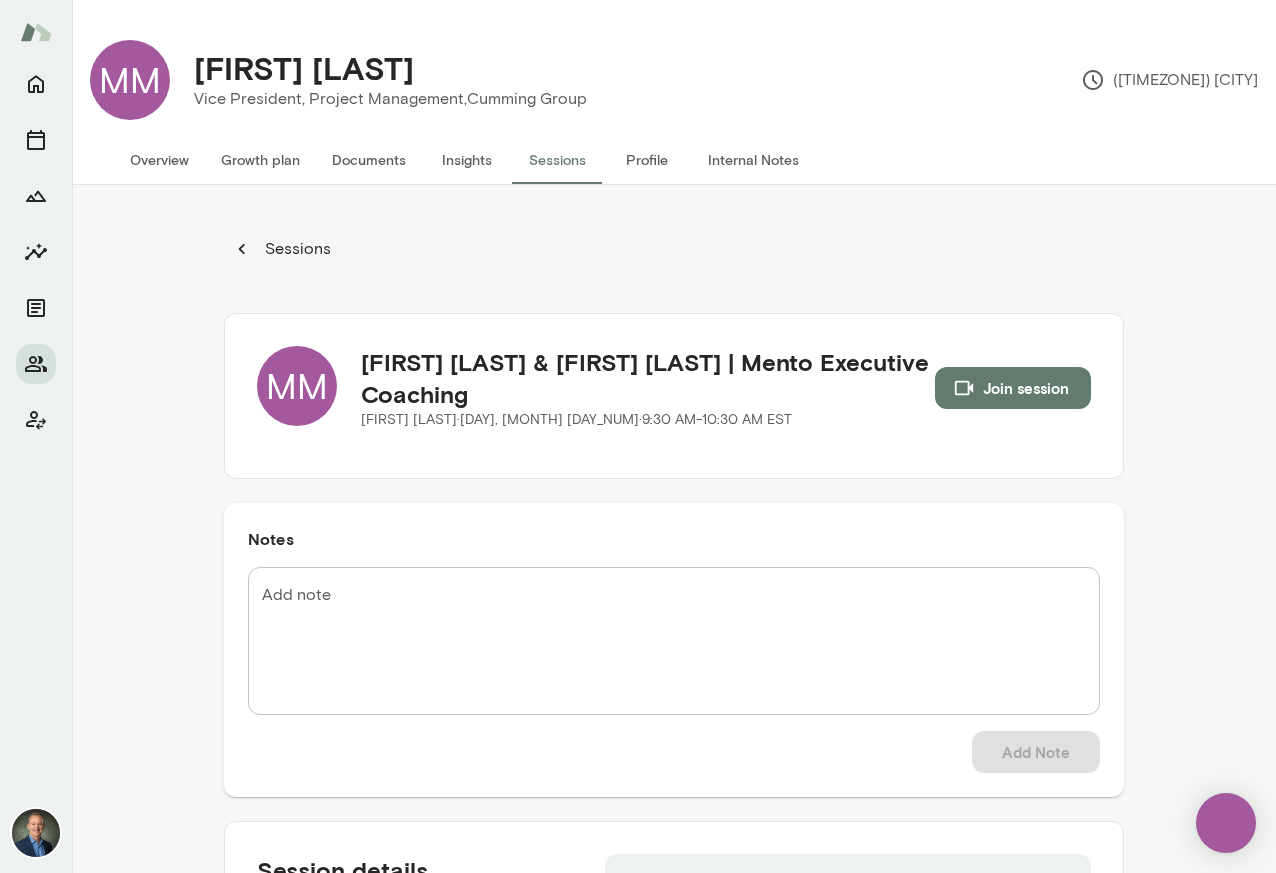 scroll, scrollTop: 0, scrollLeft: 0, axis: both 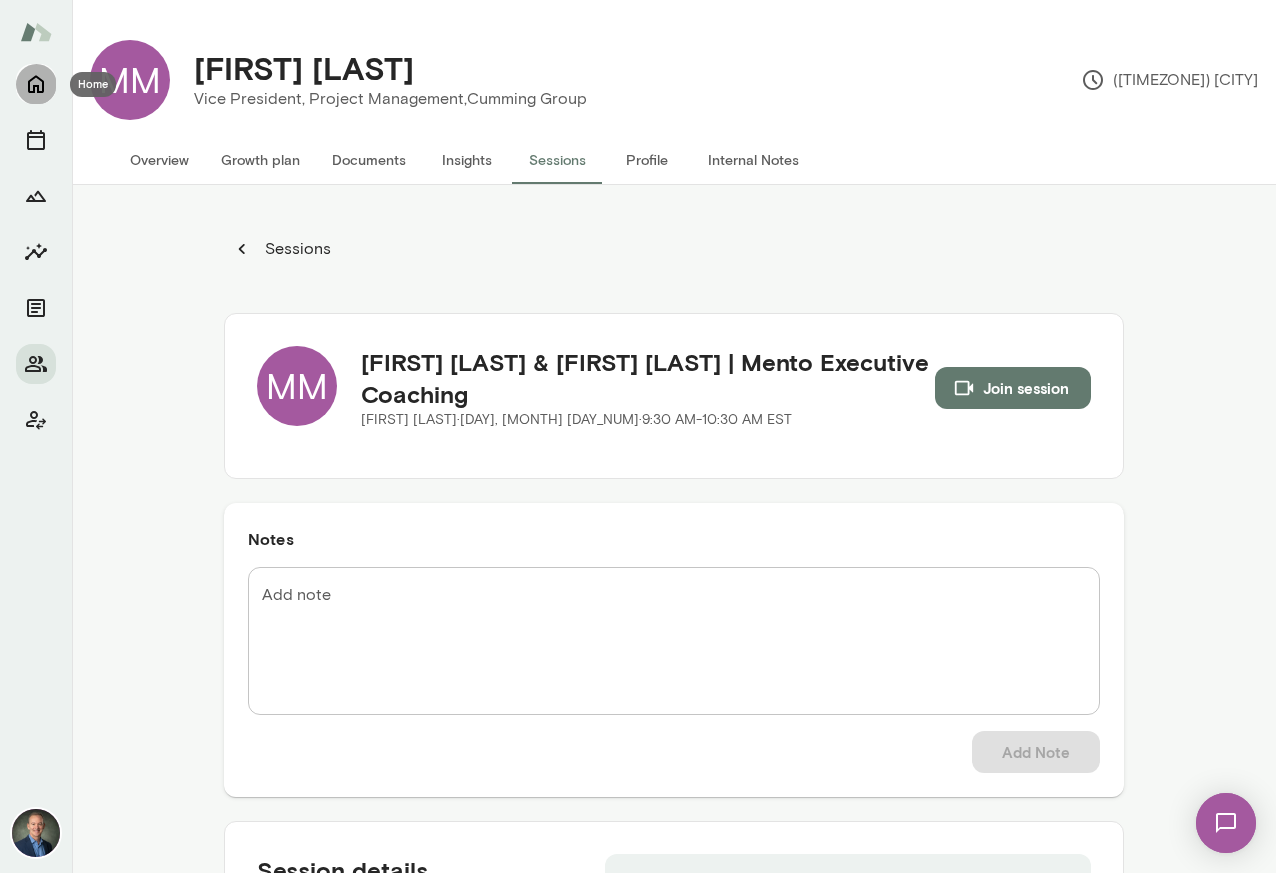 click 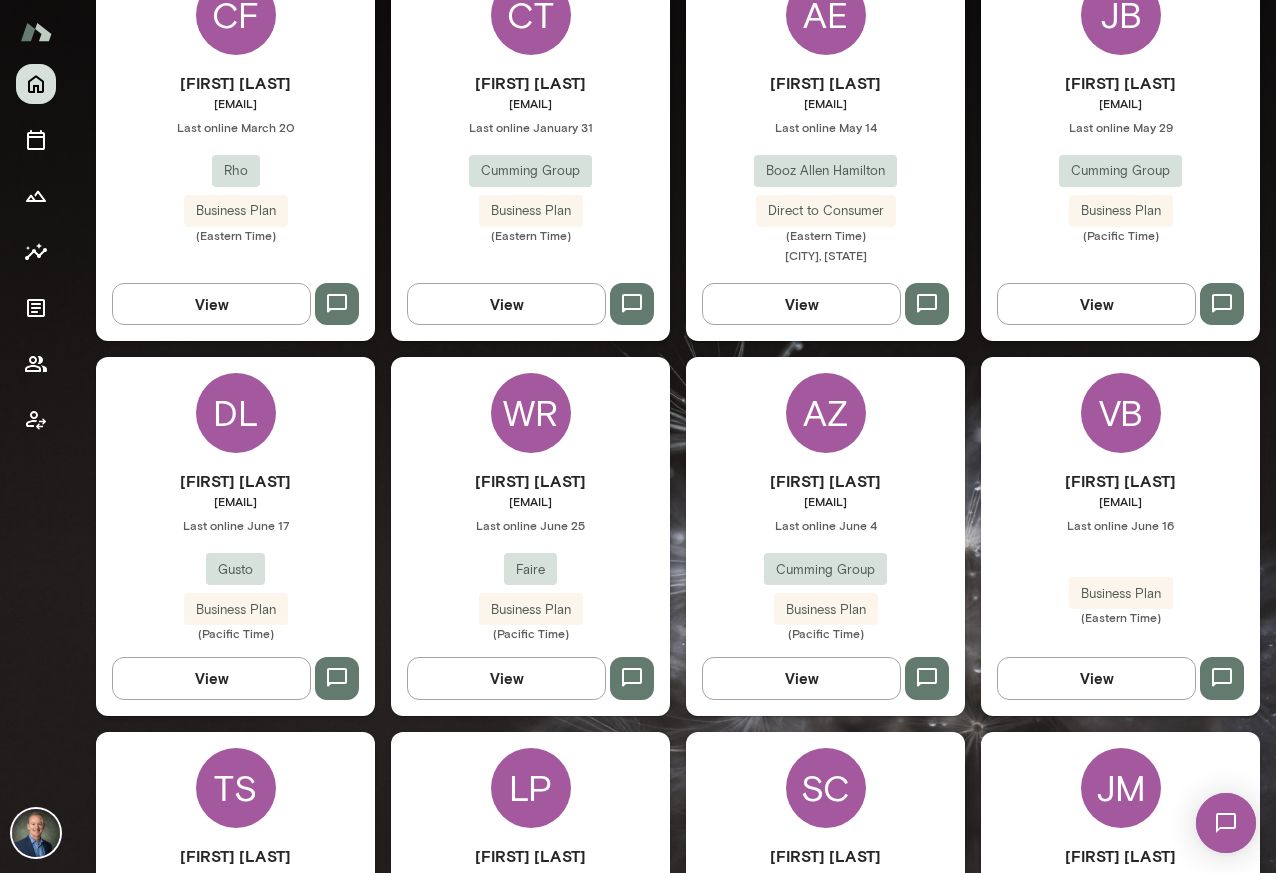 scroll, scrollTop: 653, scrollLeft: 0, axis: vertical 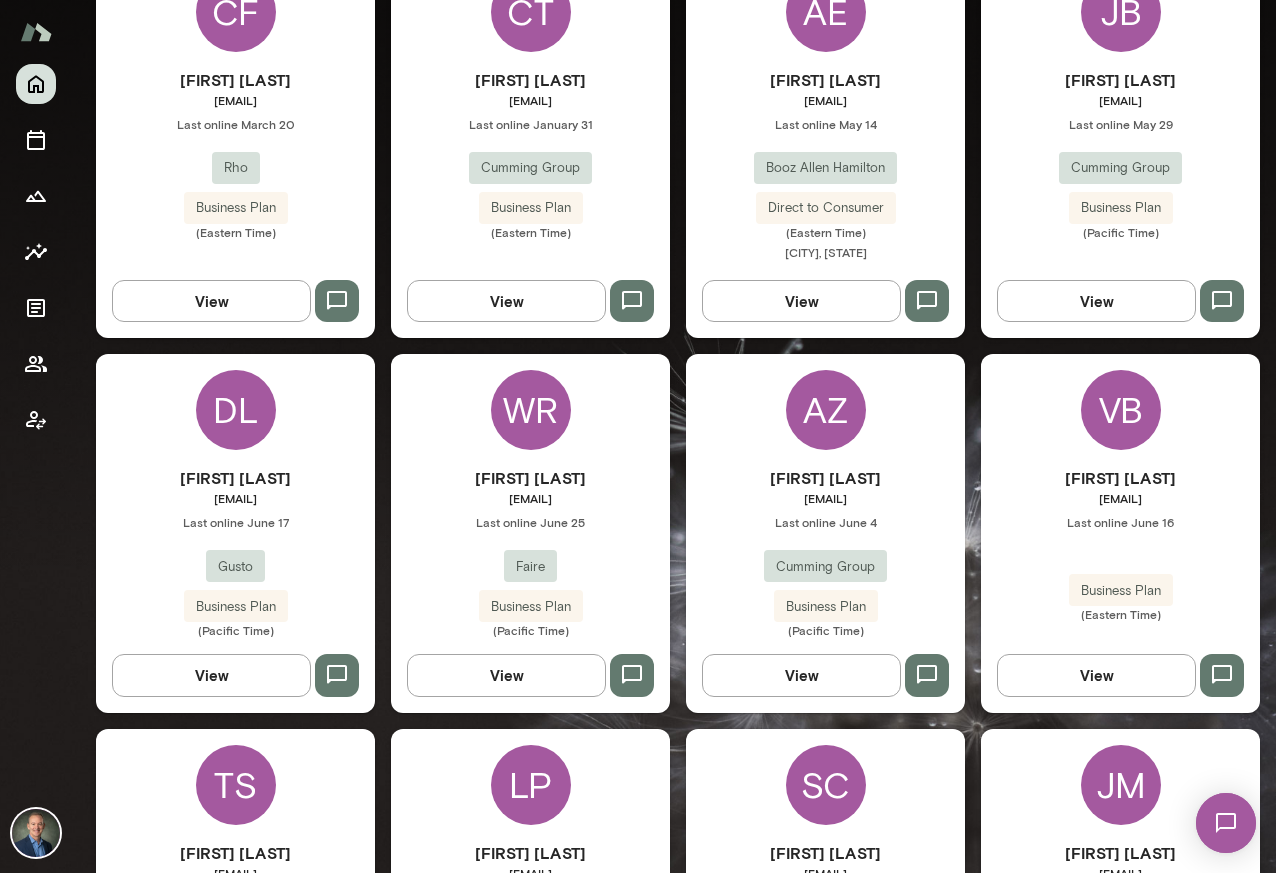 click on "Vesselin Bijev vbijev@cumming-group.com Last online June 16 Business Plan (Eastern Time)" at bounding box center (1120, 544) 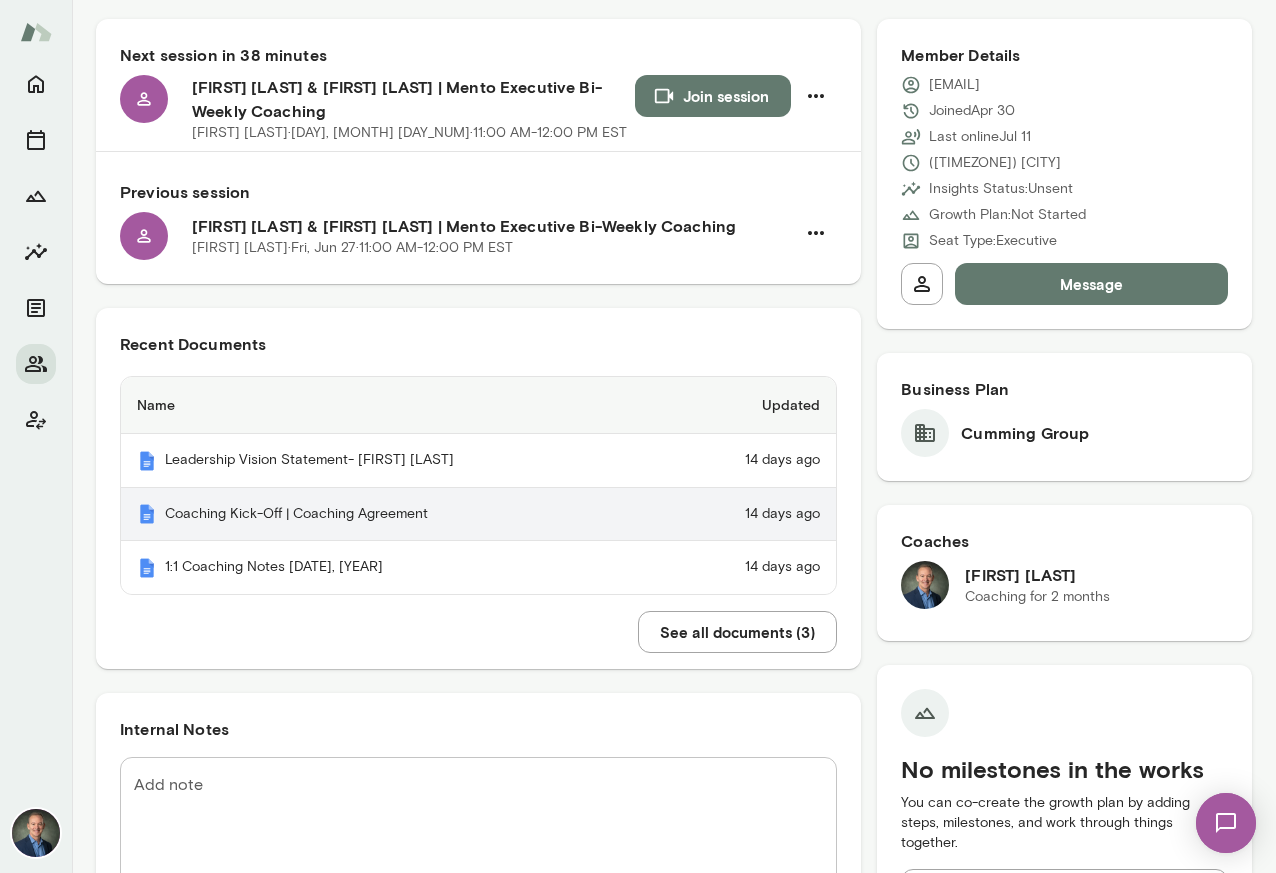 scroll, scrollTop: 195, scrollLeft: 0, axis: vertical 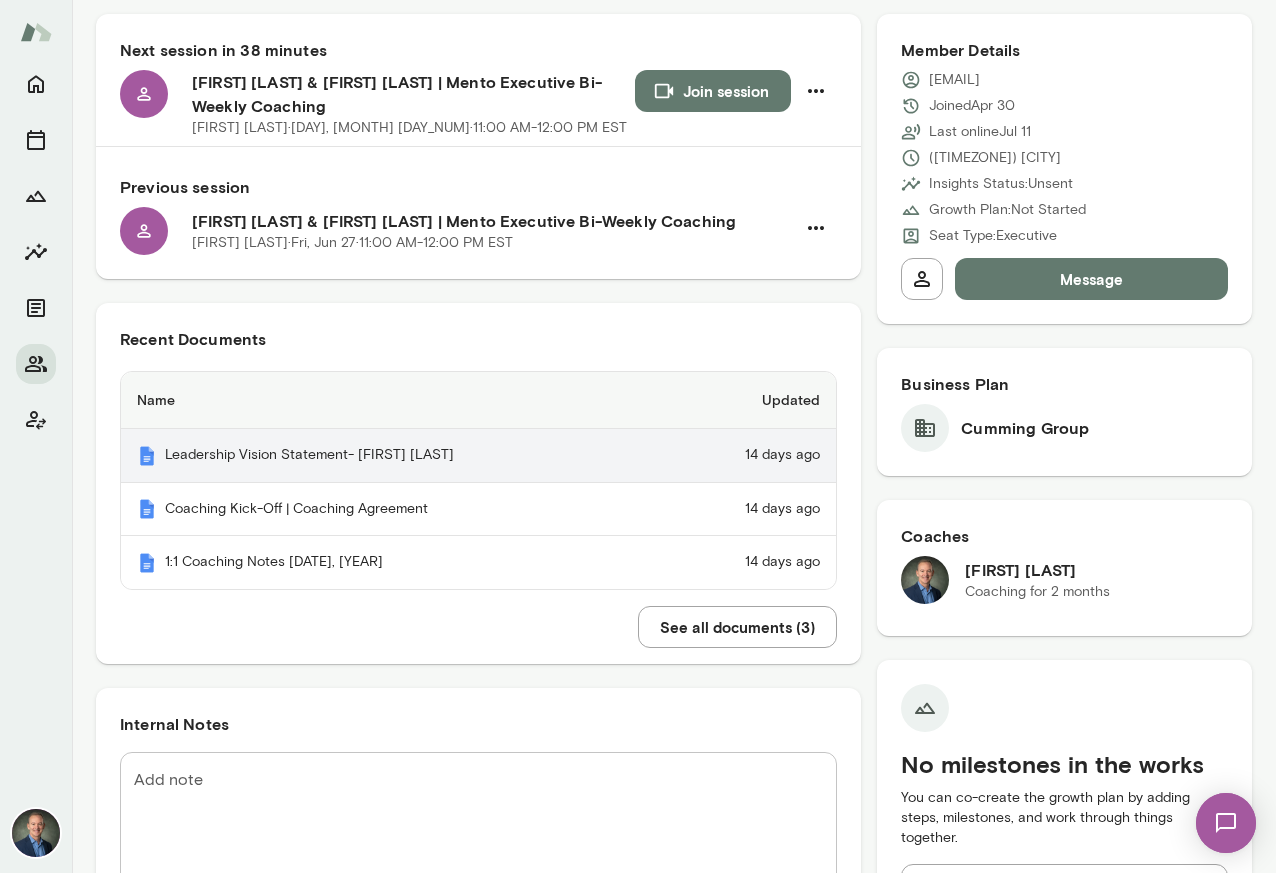 click on "Leadership Vision Statement- Vesselin Bijev" at bounding box center [394, 456] 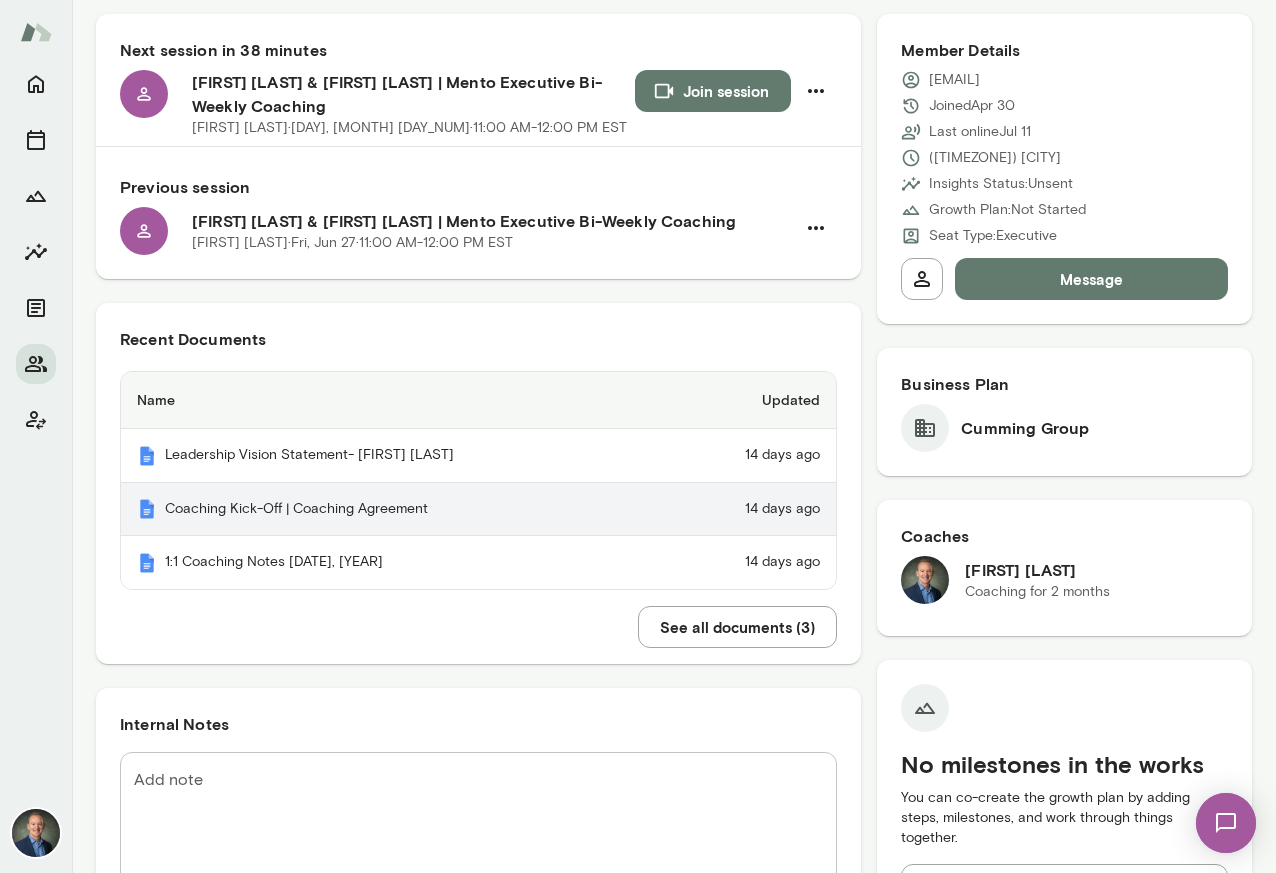 click on "Coaching Kick-Off | Coaching Agreement" at bounding box center (394, 510) 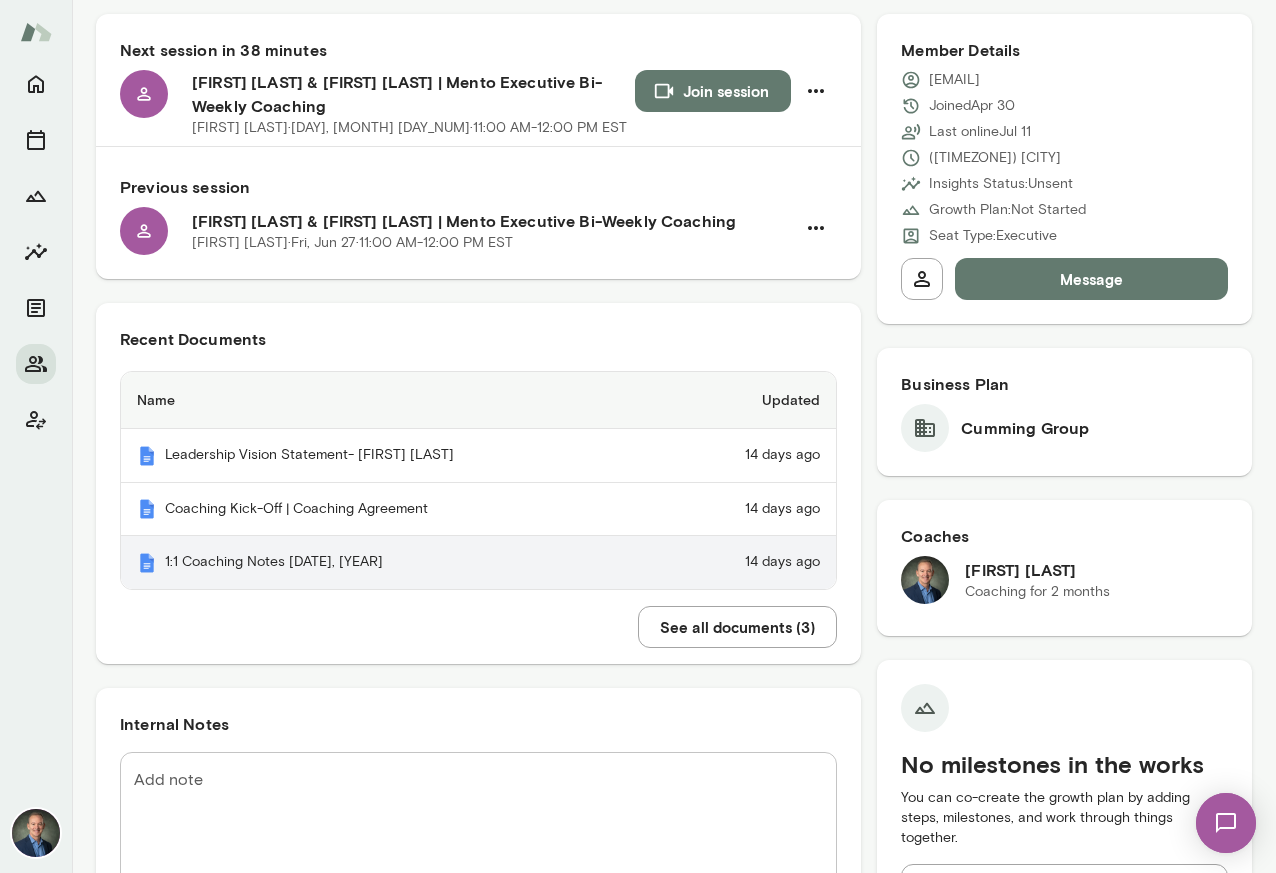 click on "1:1 Coaching Notes June 27, 2025" at bounding box center (394, 562) 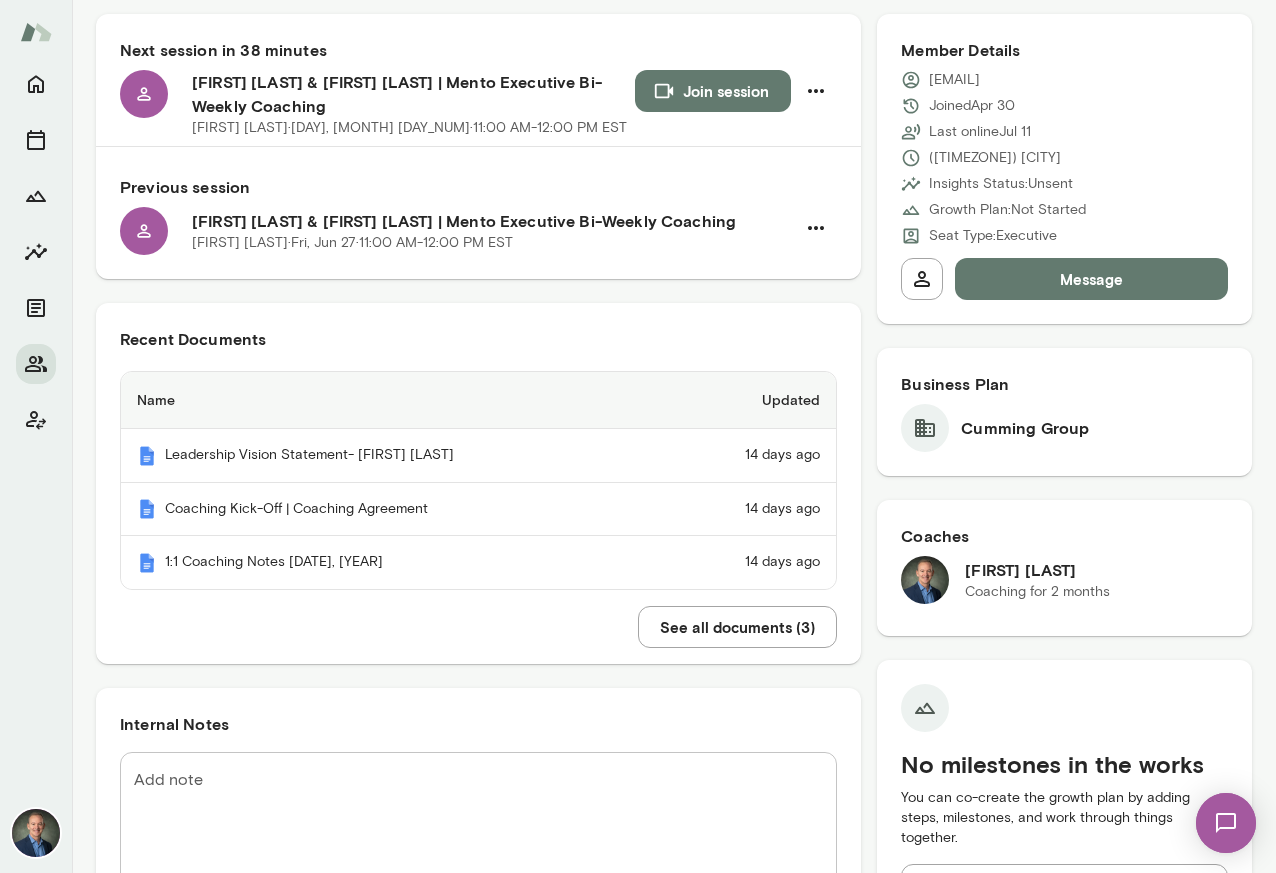 scroll, scrollTop: 0, scrollLeft: 0, axis: both 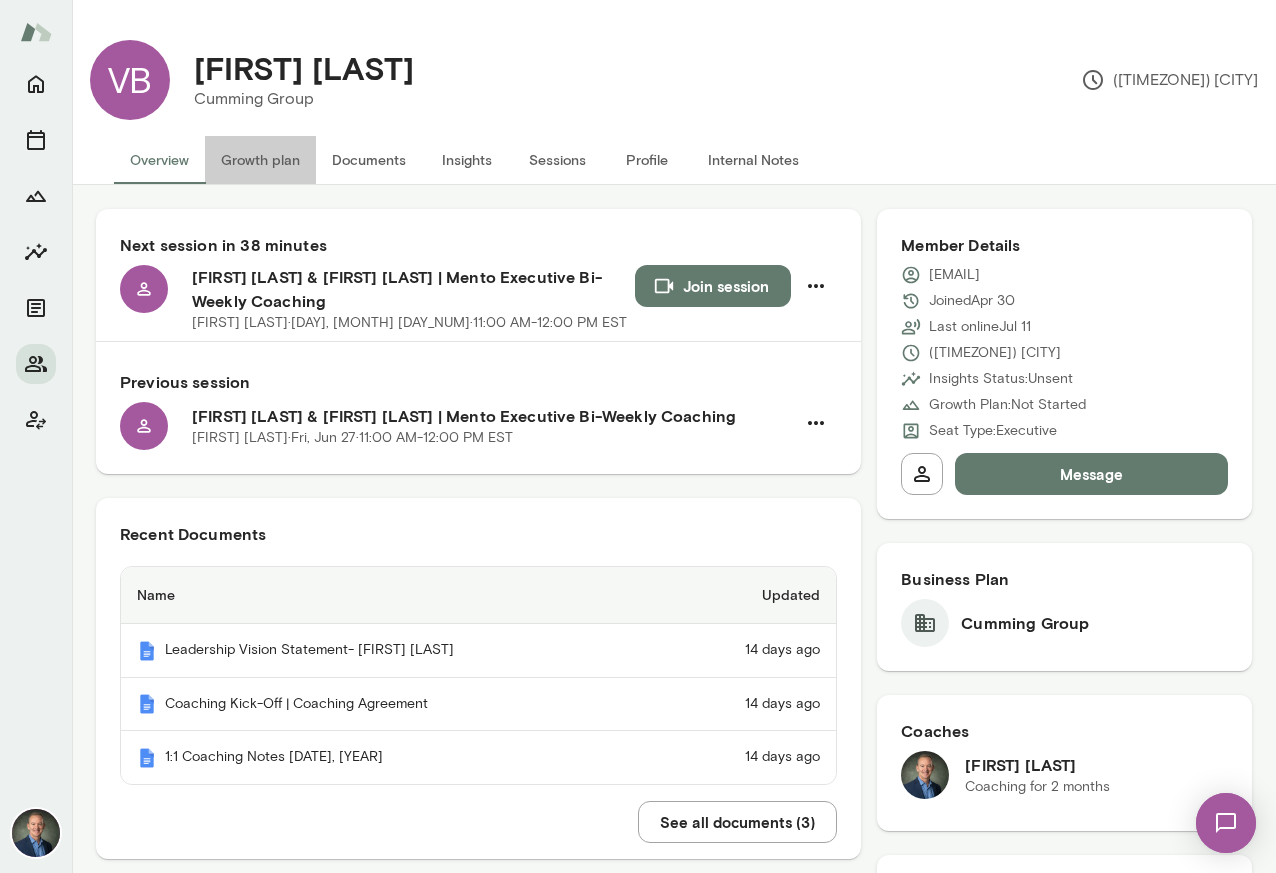 click on "Growth plan" at bounding box center (260, 160) 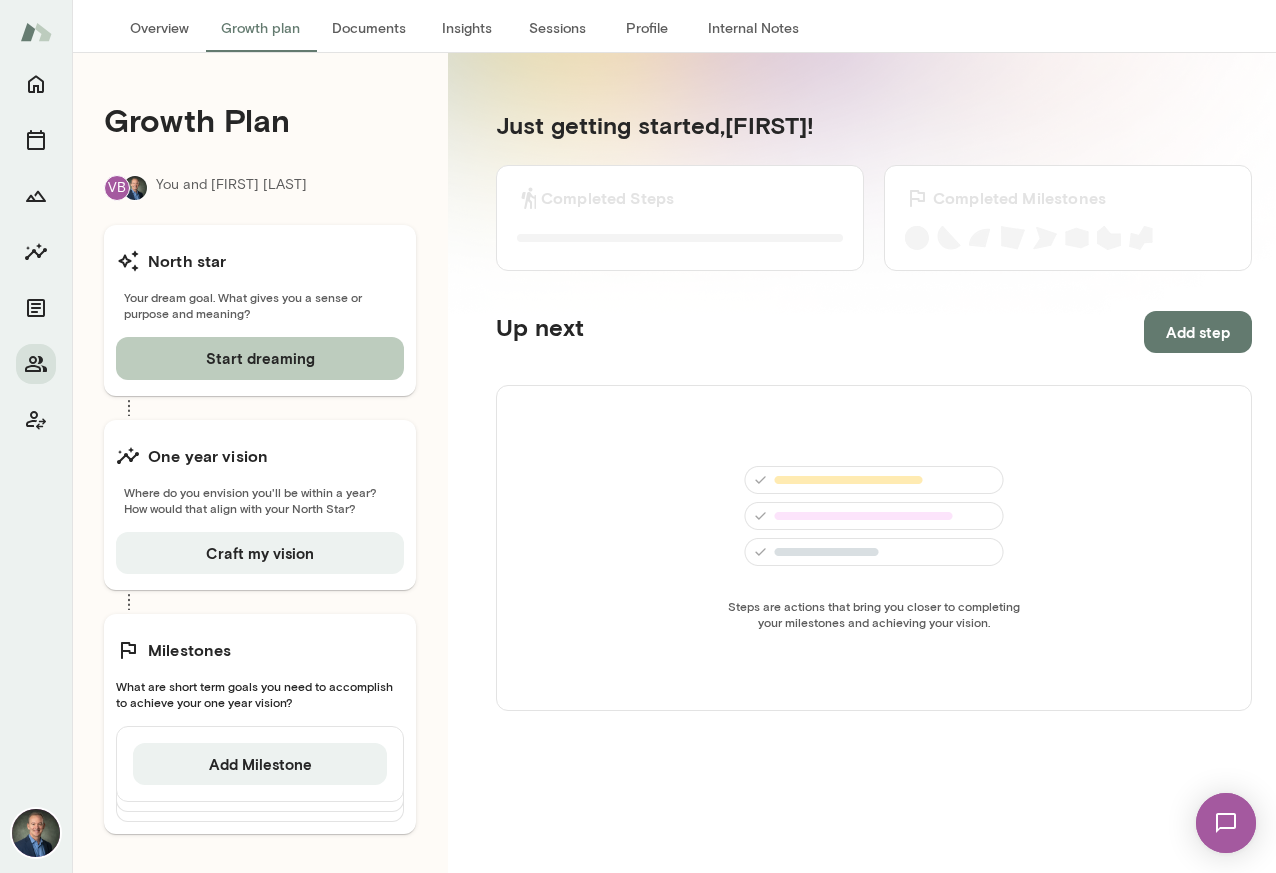 scroll, scrollTop: 0, scrollLeft: 0, axis: both 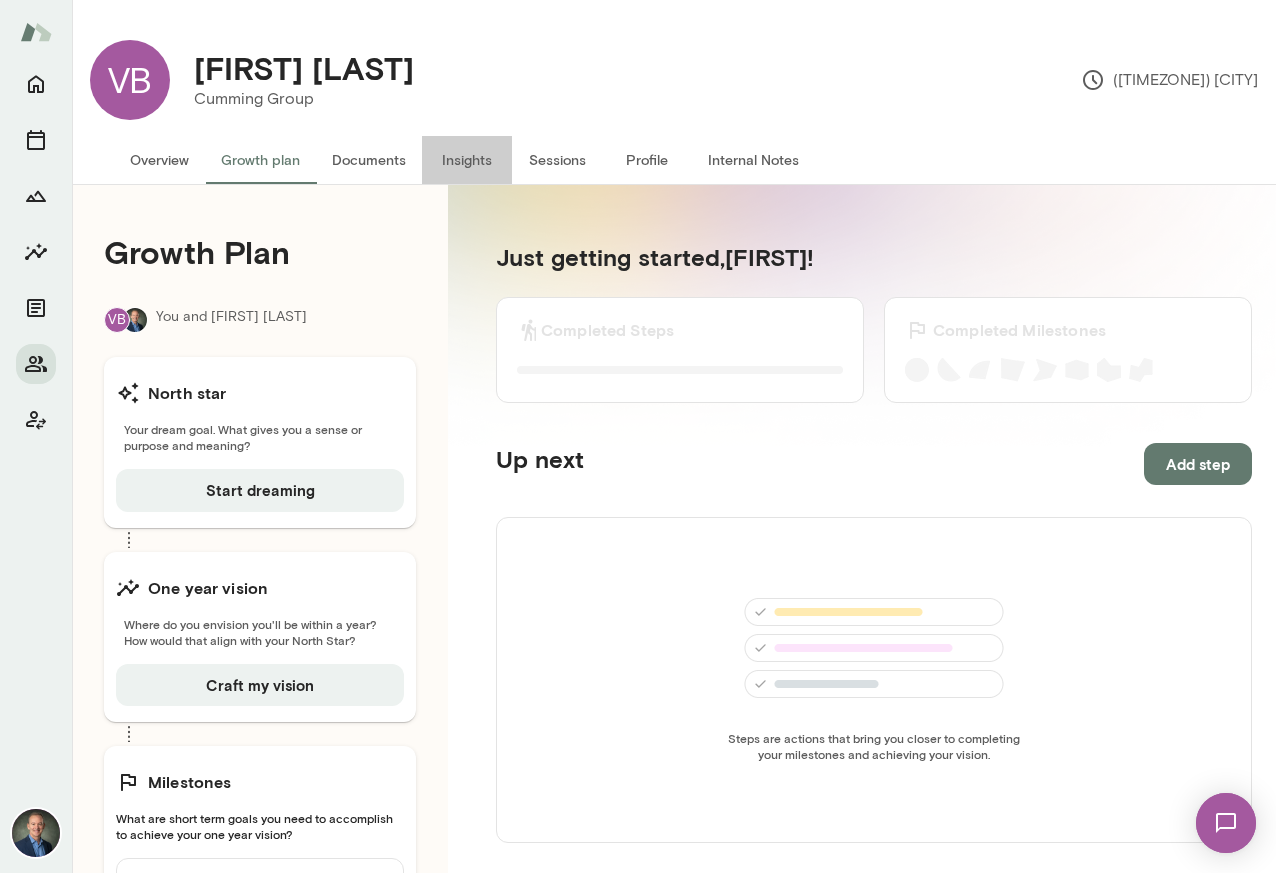 click on "Insights" at bounding box center [467, 160] 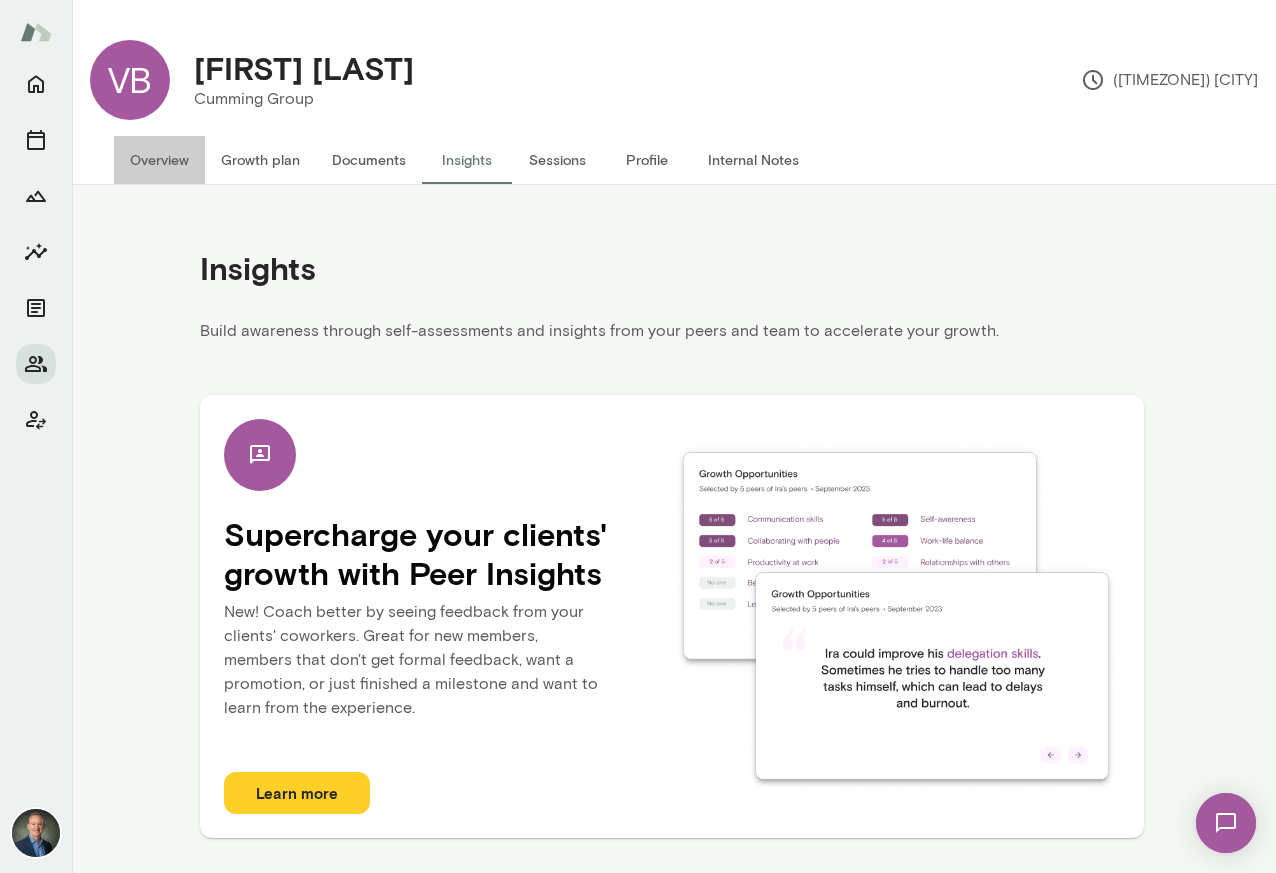 click on "Overview" at bounding box center (159, 160) 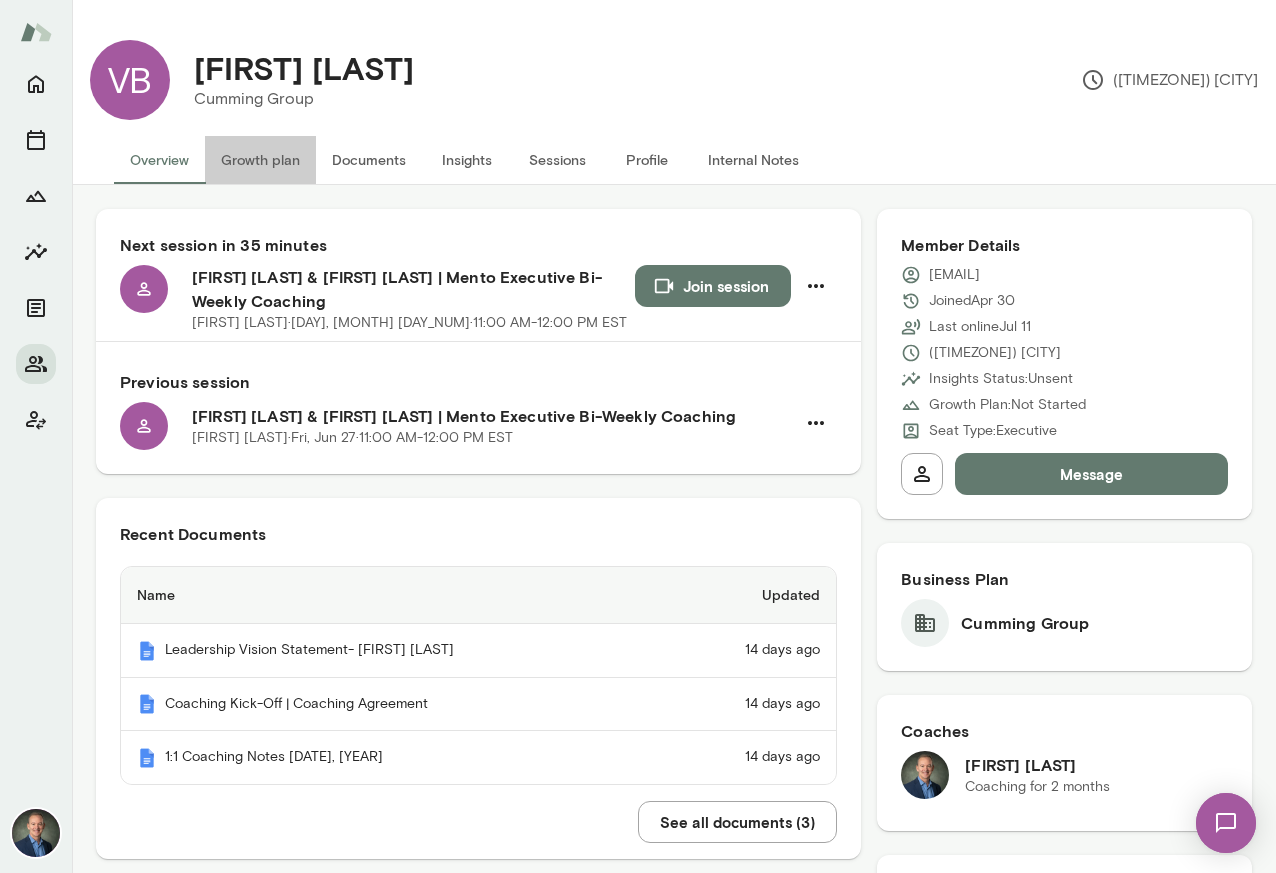 click on "Growth plan" at bounding box center [260, 160] 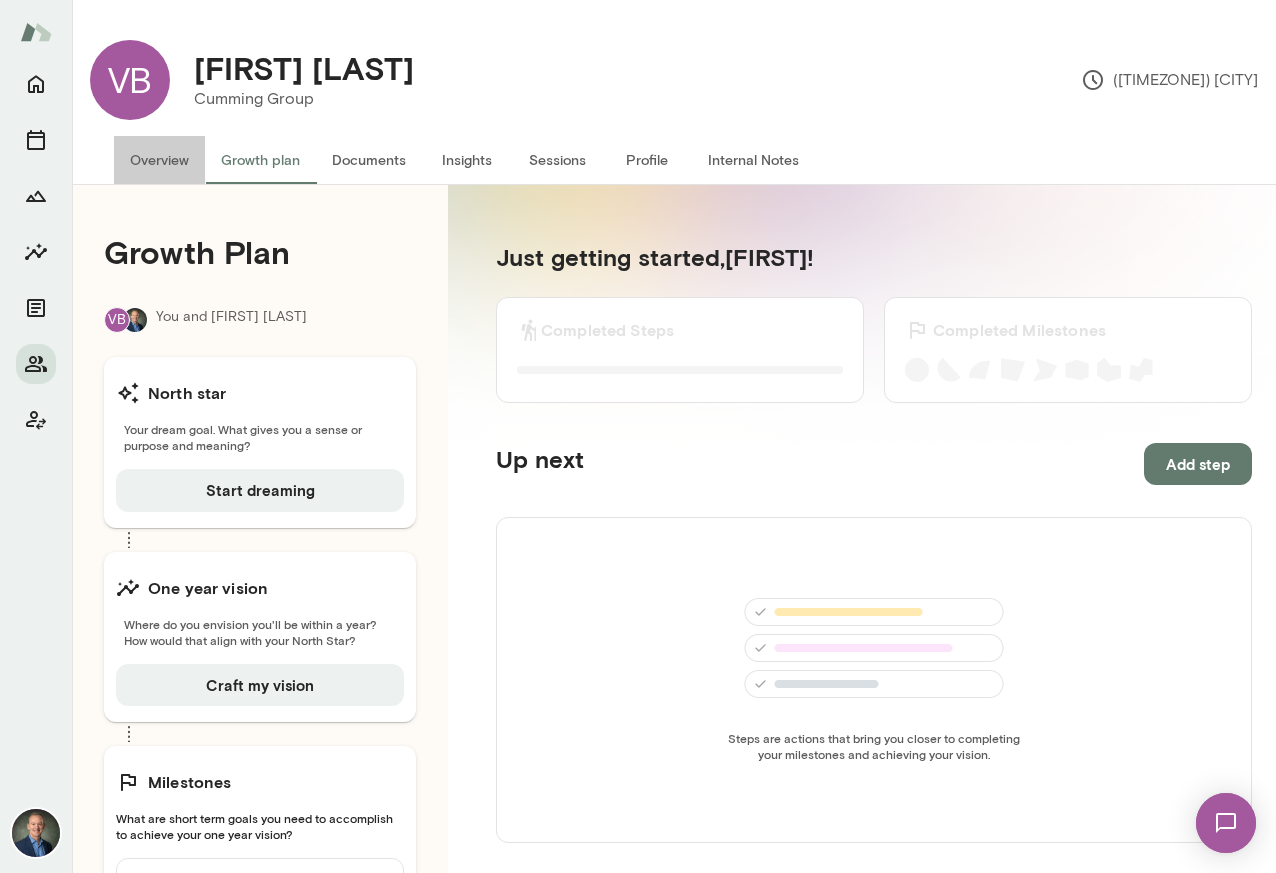 click on "Overview" at bounding box center [159, 160] 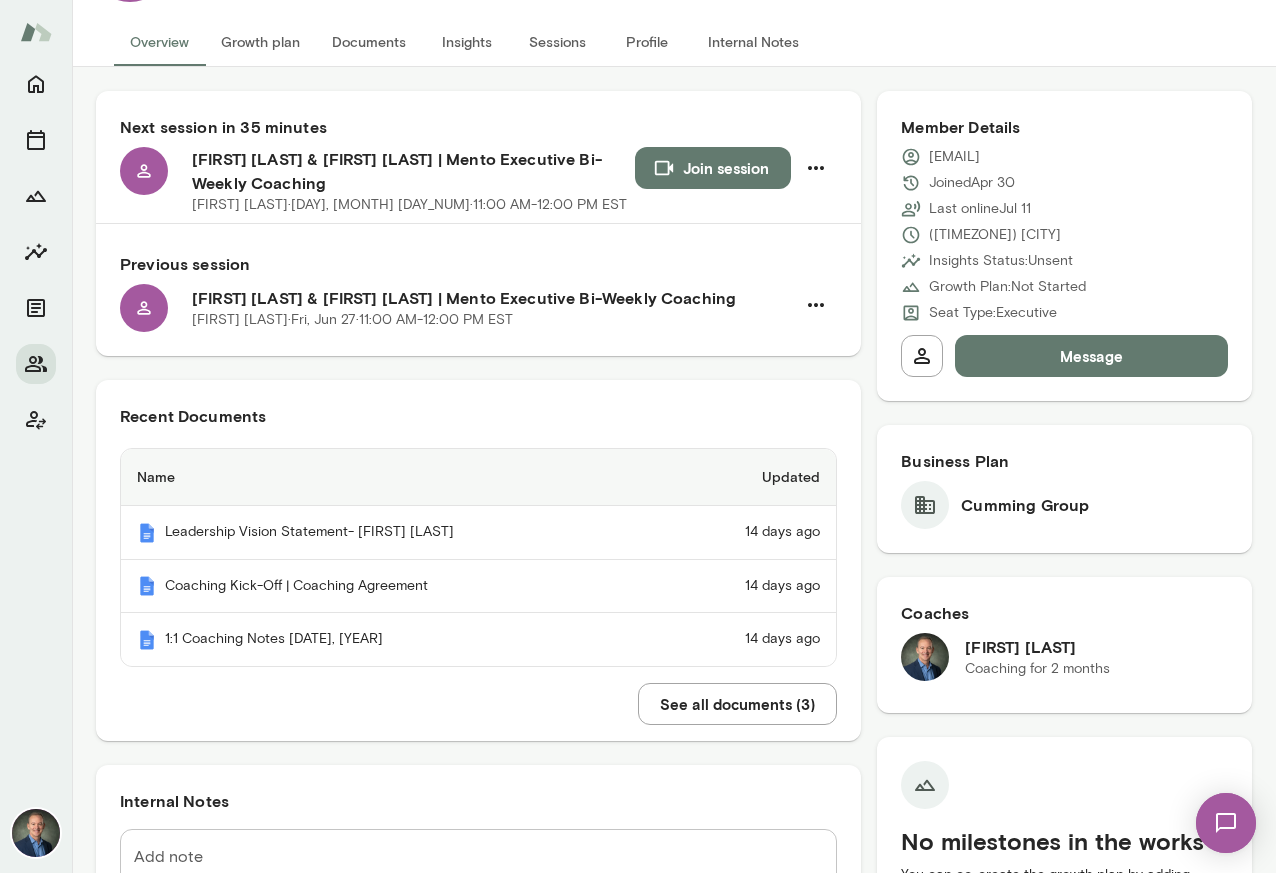 scroll, scrollTop: 115, scrollLeft: 0, axis: vertical 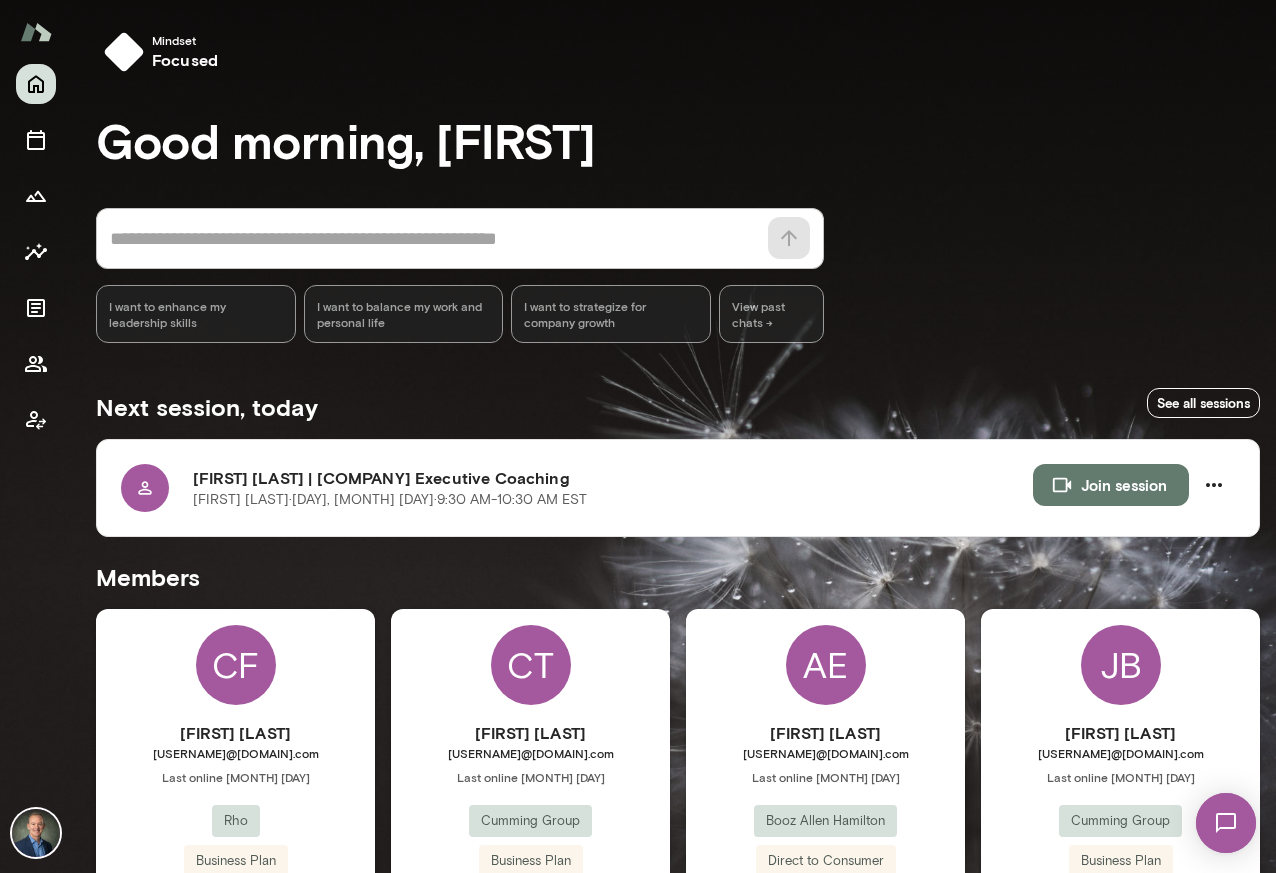 click at bounding box center (1226, 823) 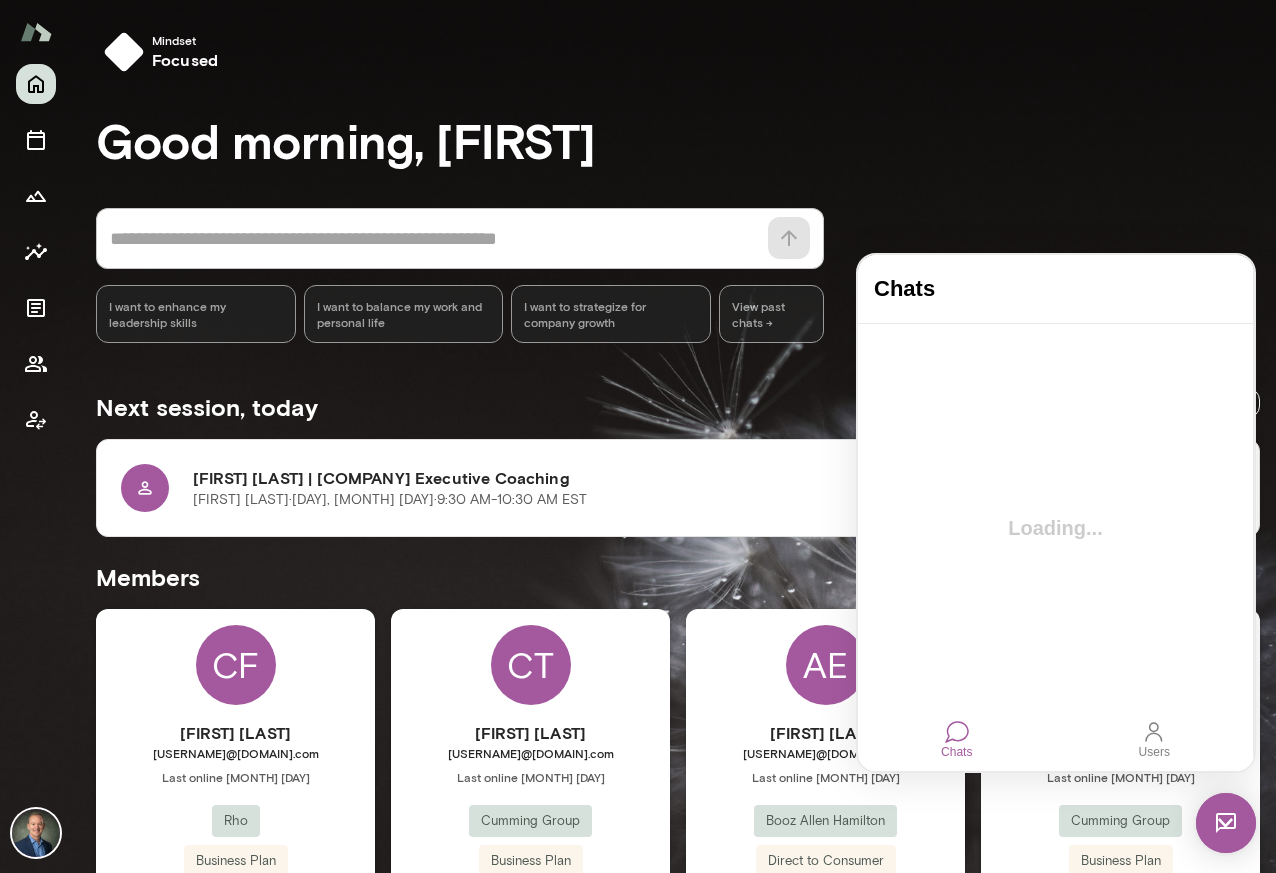 scroll, scrollTop: 0, scrollLeft: 0, axis: both 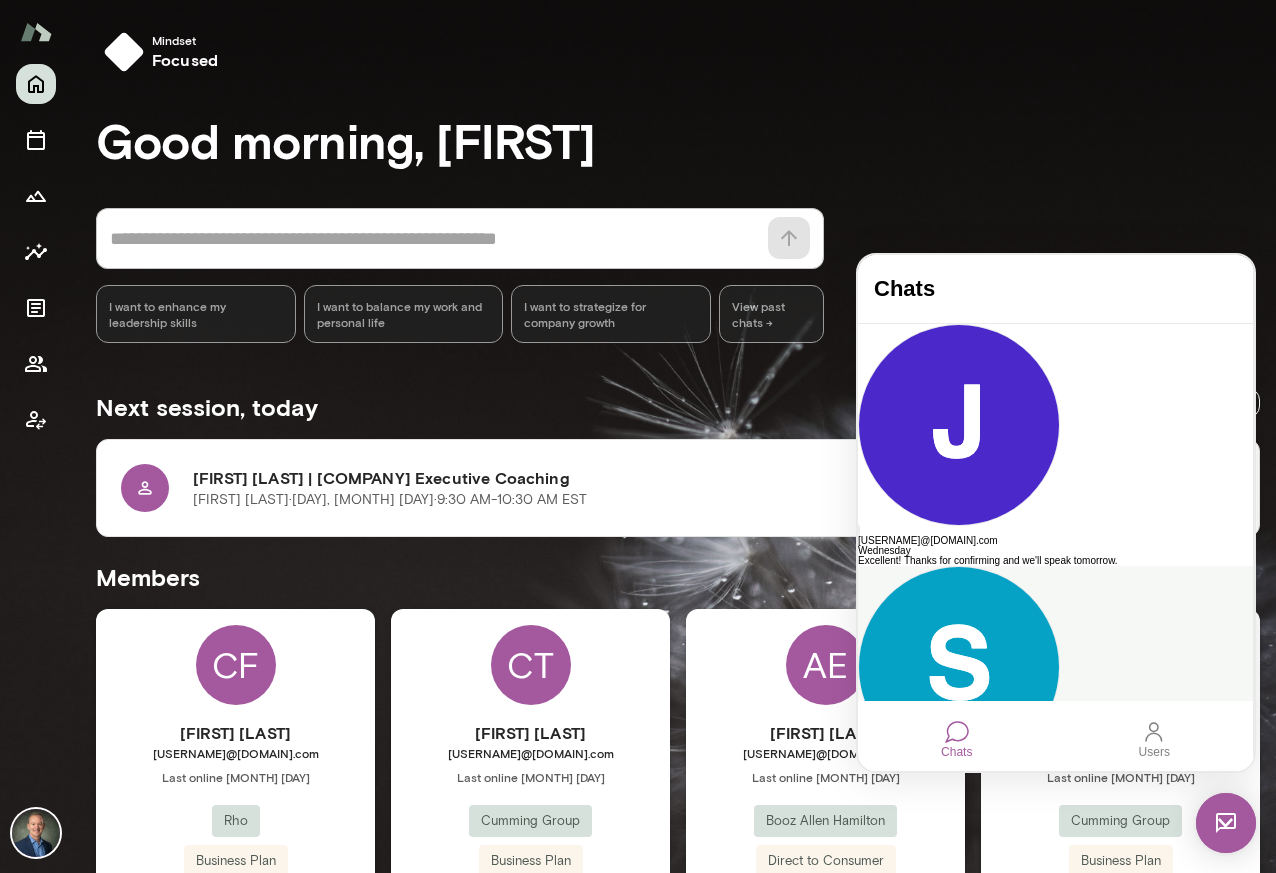 click on "Hi [FIRST], I'm excited to connect and learn more about your journey and goals.  Please use my scheduling link to find time for us to connect.  I am in Boston so same time zone.  Cheers- [FIRST]. [URL]/[FIRST]-[LAST]" at bounding box center [1055, 813] 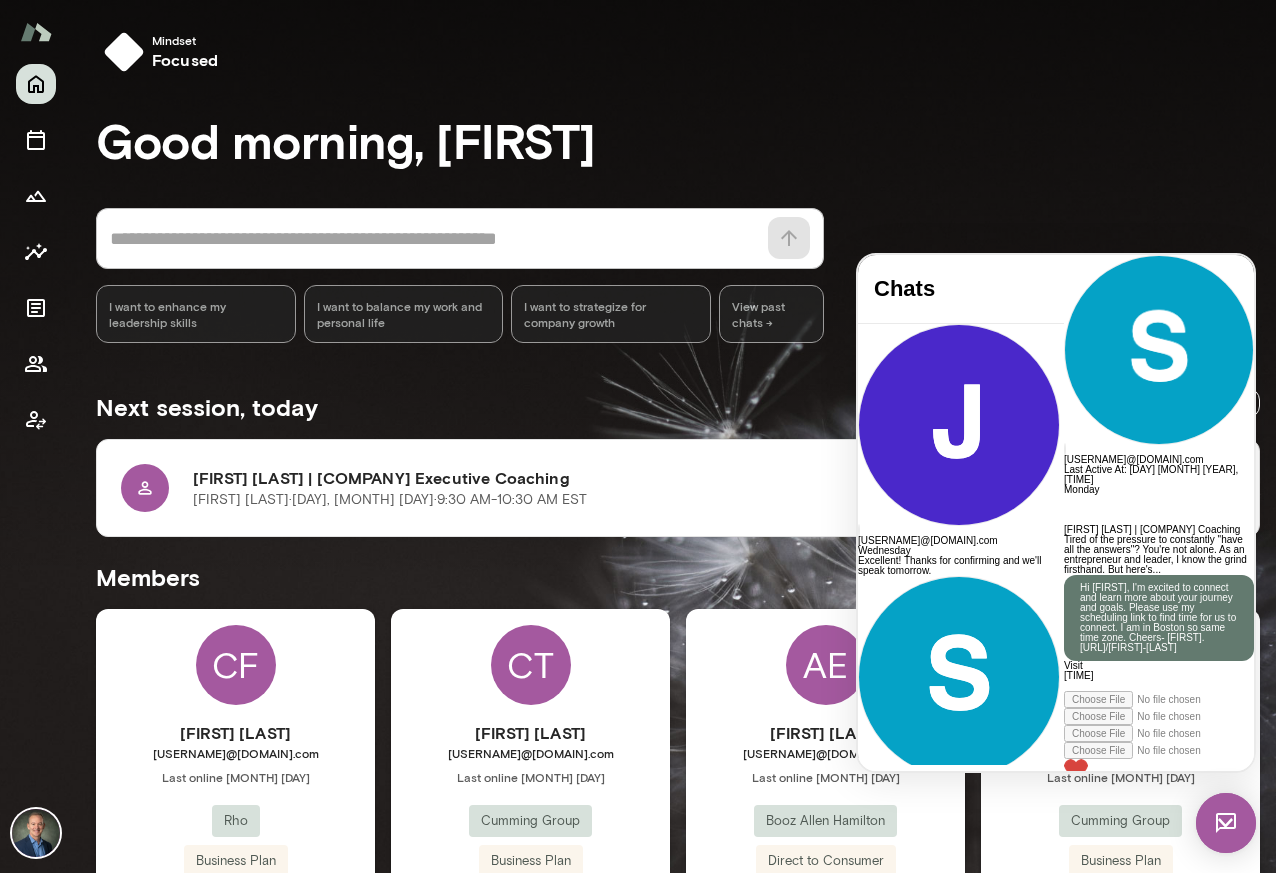scroll, scrollTop: 0, scrollLeft: 0, axis: both 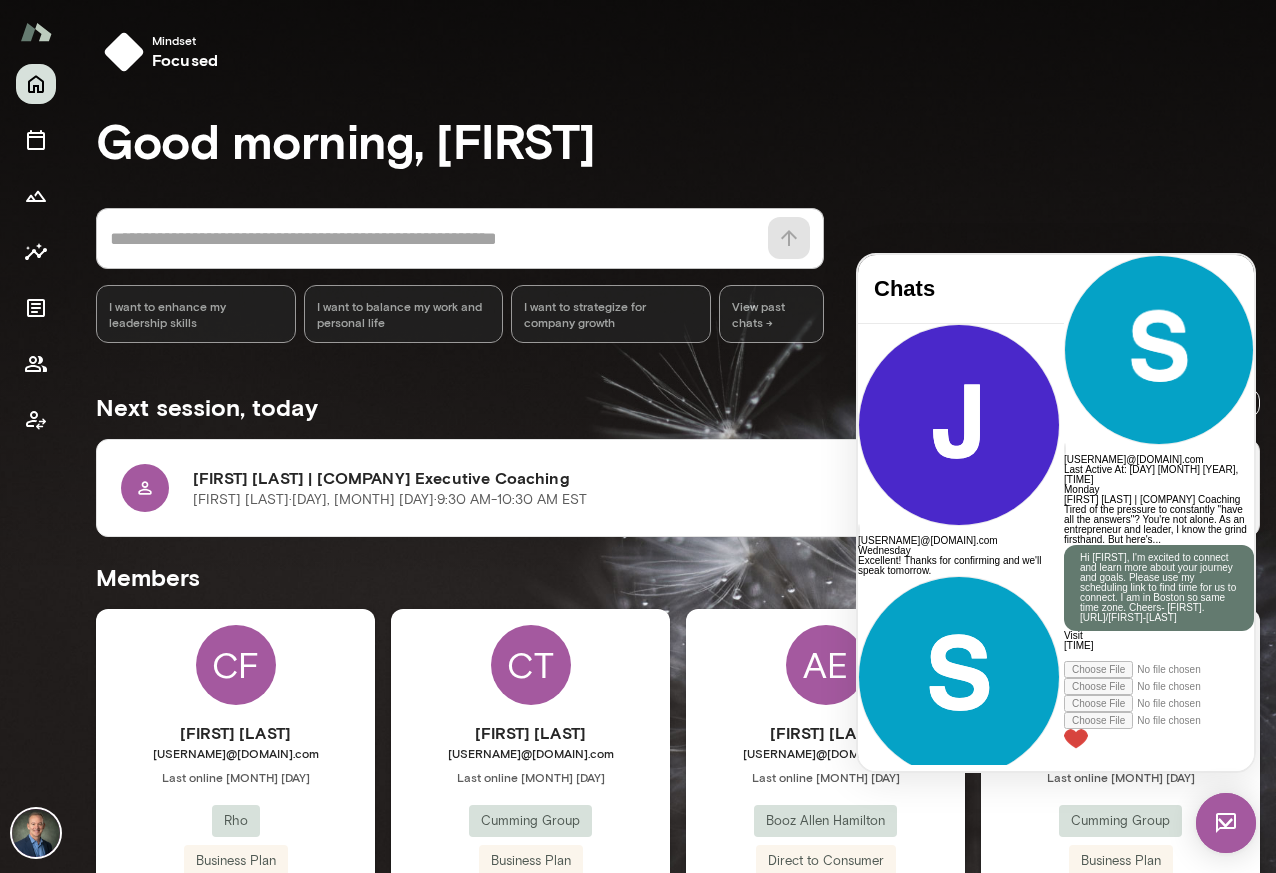 click on "Good morning, [FIRST]" at bounding box center (678, 140) 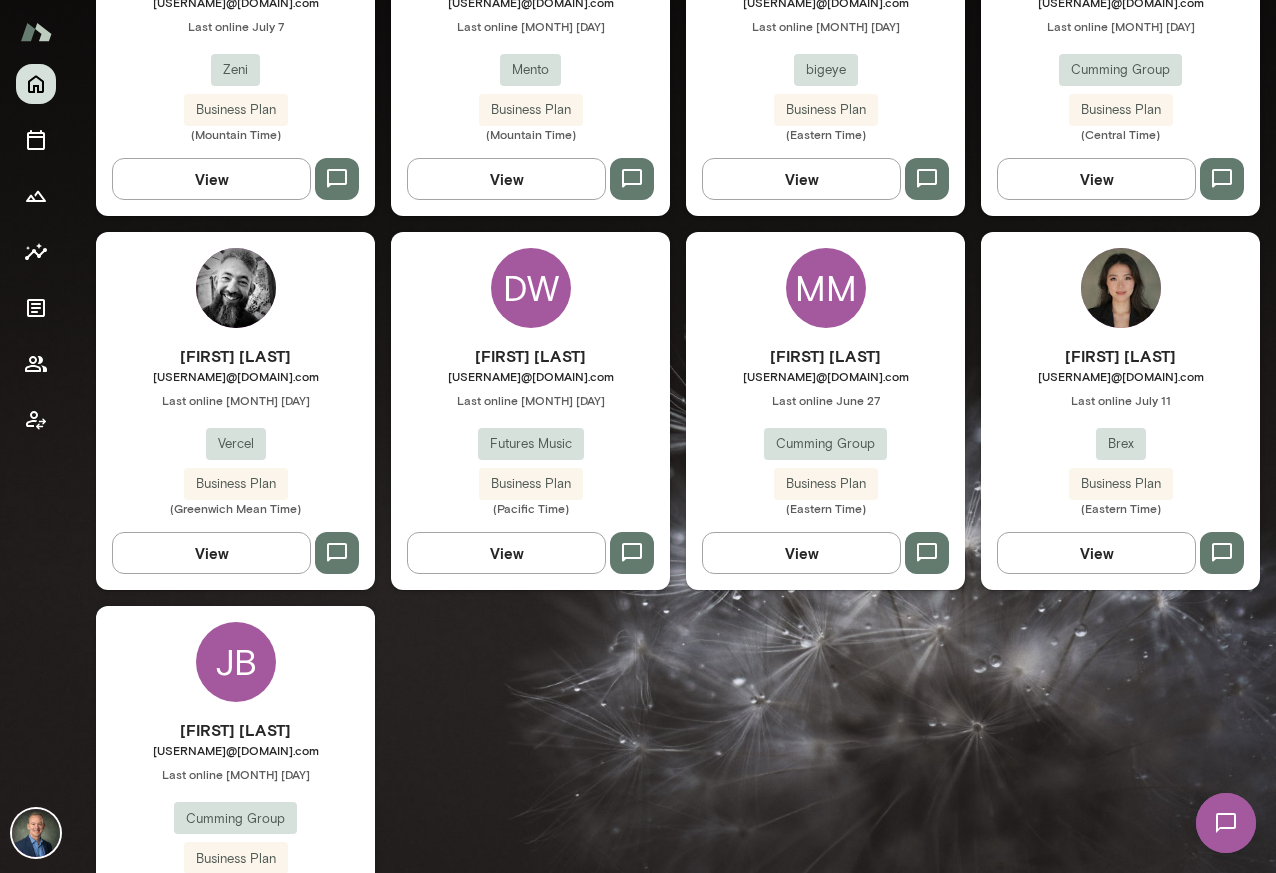 scroll, scrollTop: 1903, scrollLeft: 0, axis: vertical 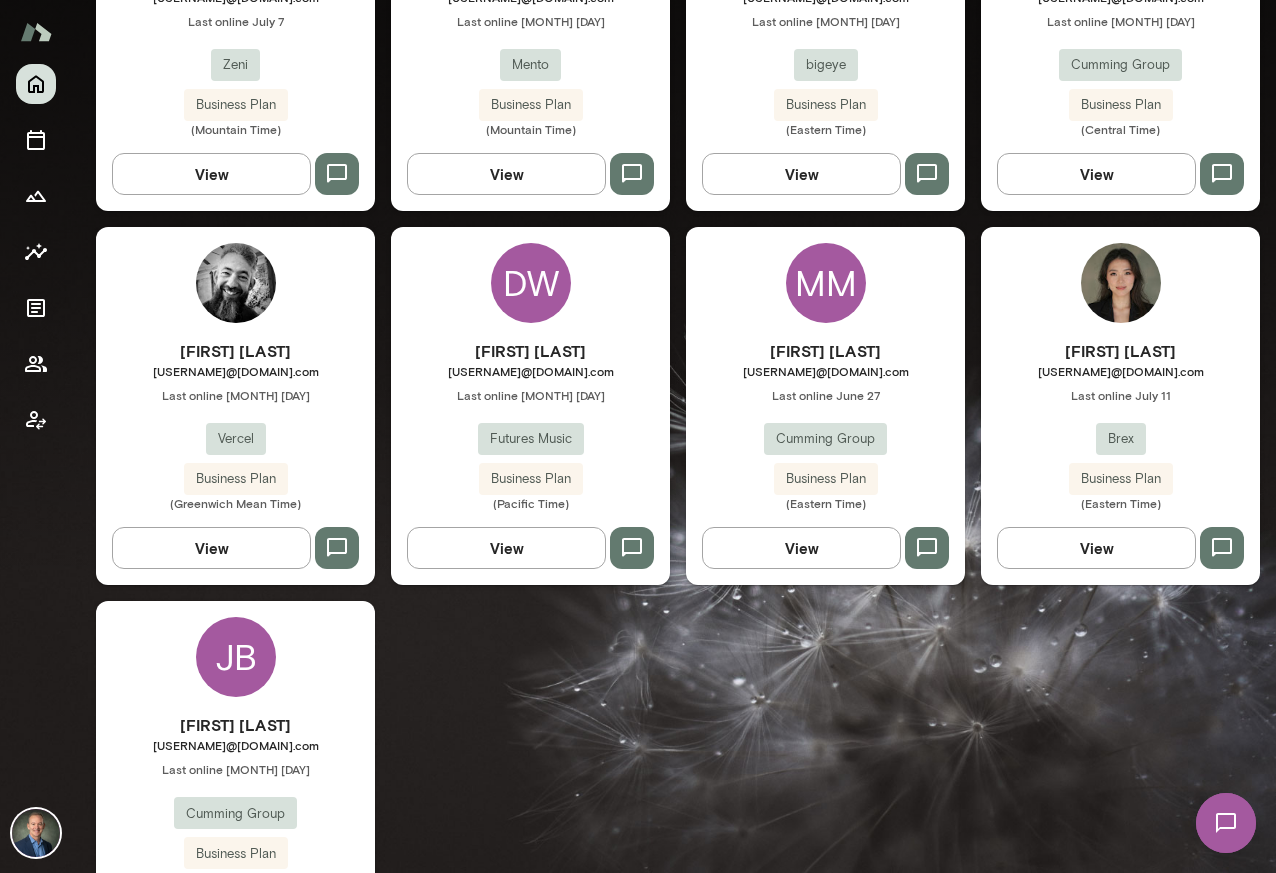 click on "[FIRST] [LAST] [USERNAME]@[DOMAIN].com Last online [MONTH] [DAY] [COMPANY] Business Plan (Pacific Time)" at bounding box center (530, 425) 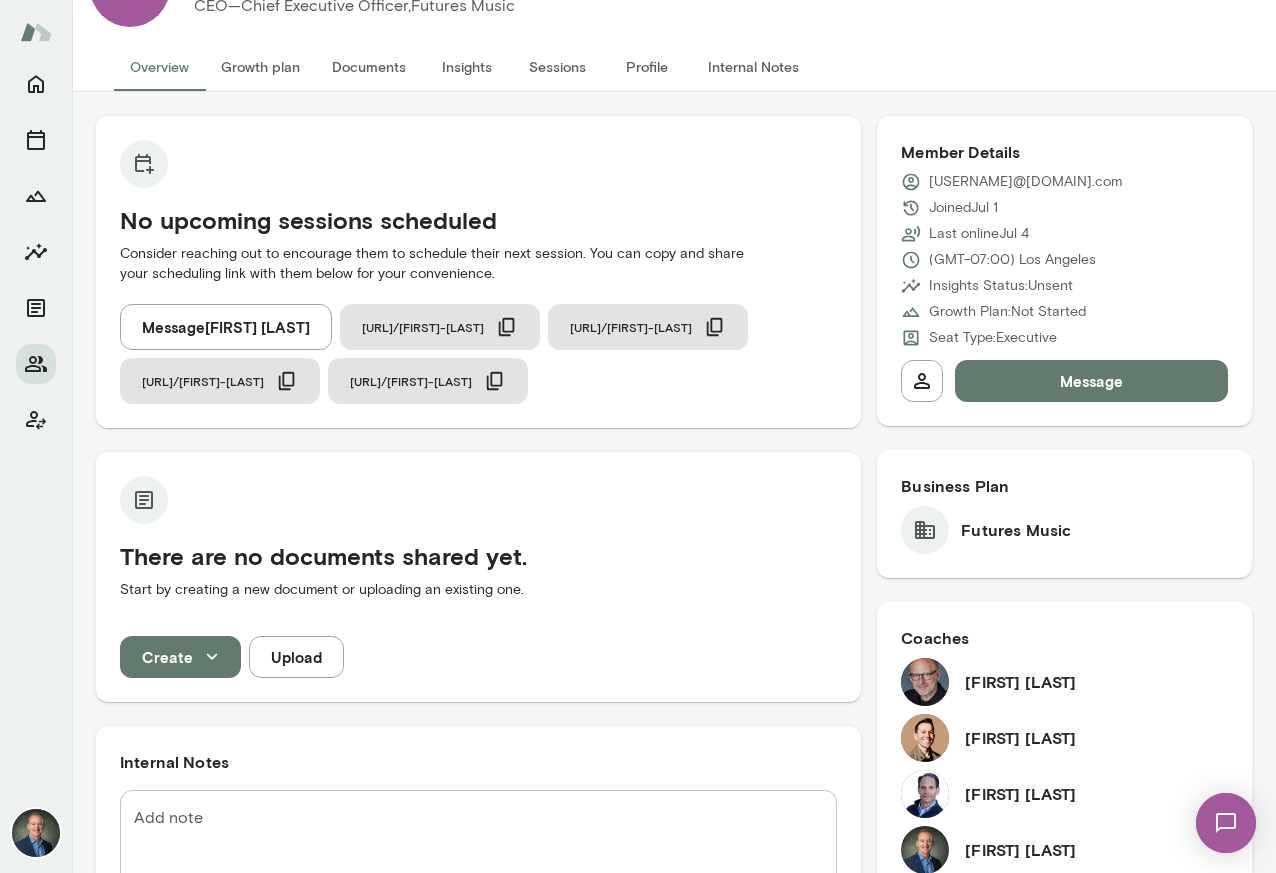 scroll, scrollTop: 0, scrollLeft: 0, axis: both 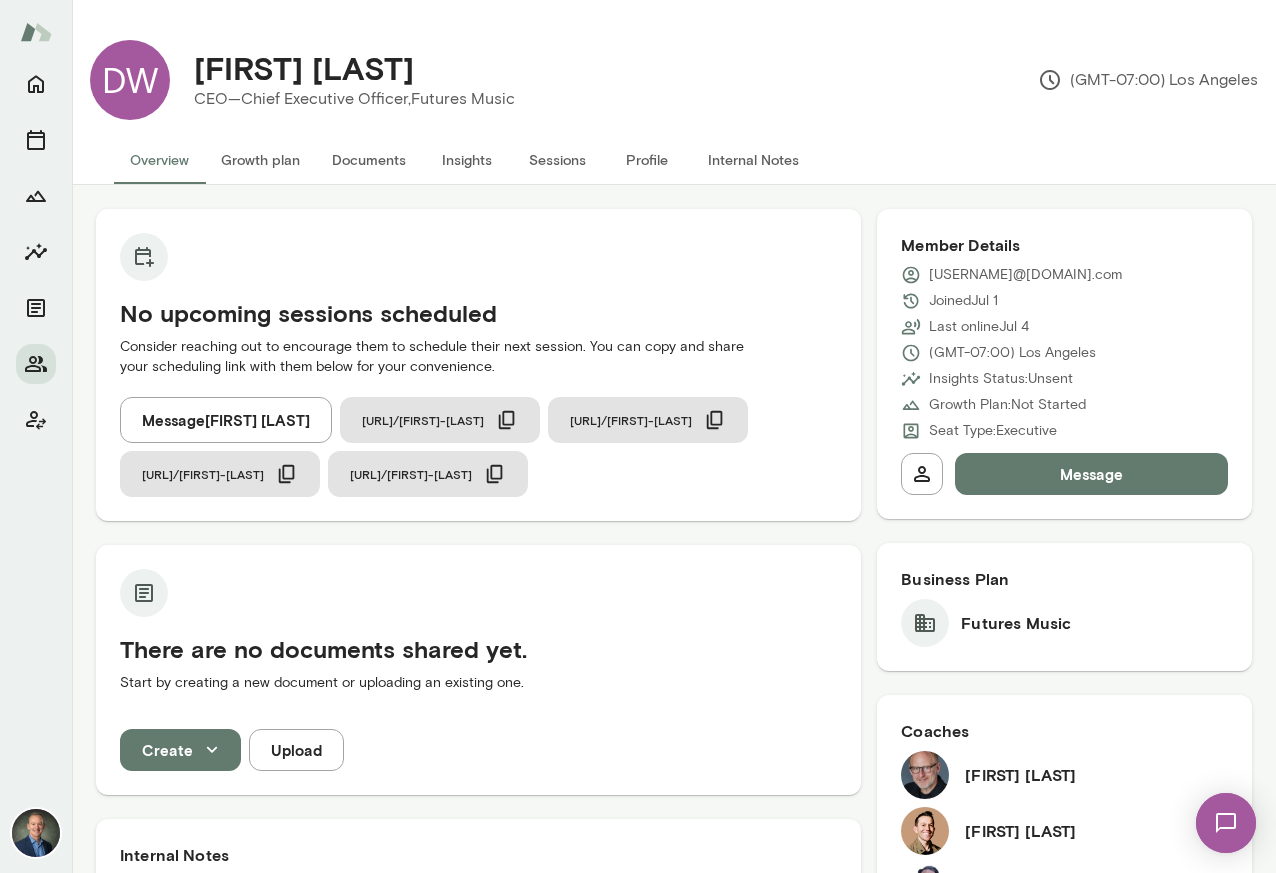 click on "Profile" at bounding box center [647, 160] 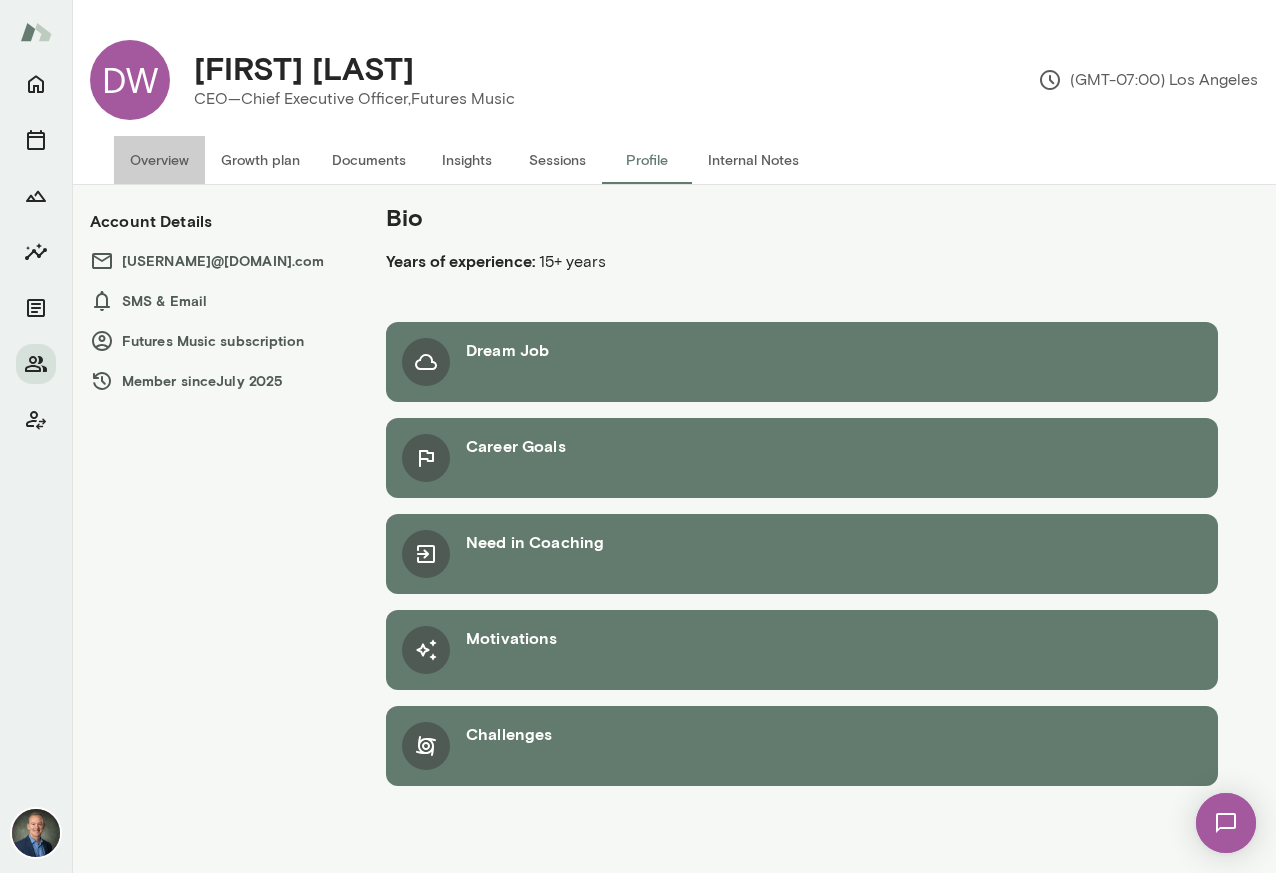 click on "Overview" at bounding box center [159, 160] 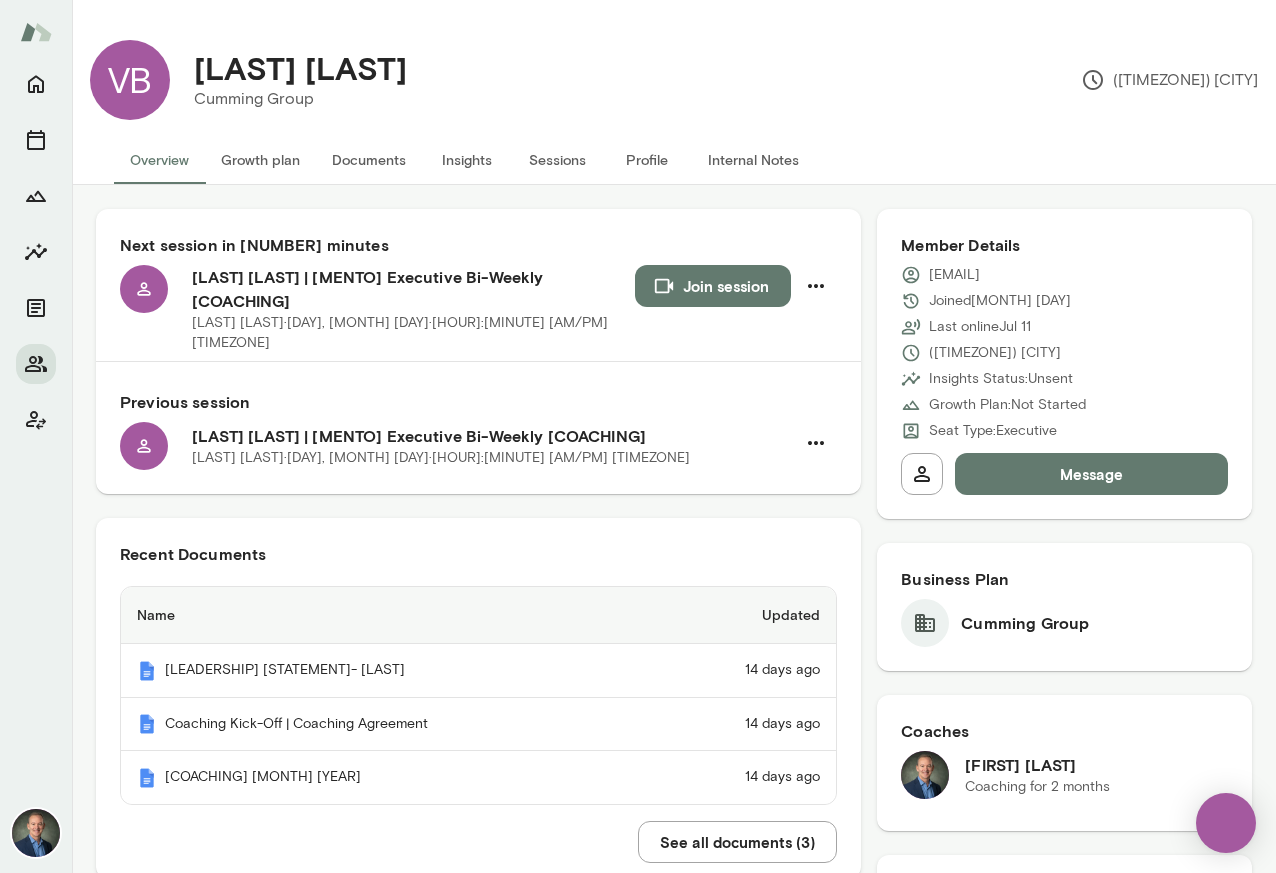 scroll, scrollTop: 0, scrollLeft: 0, axis: both 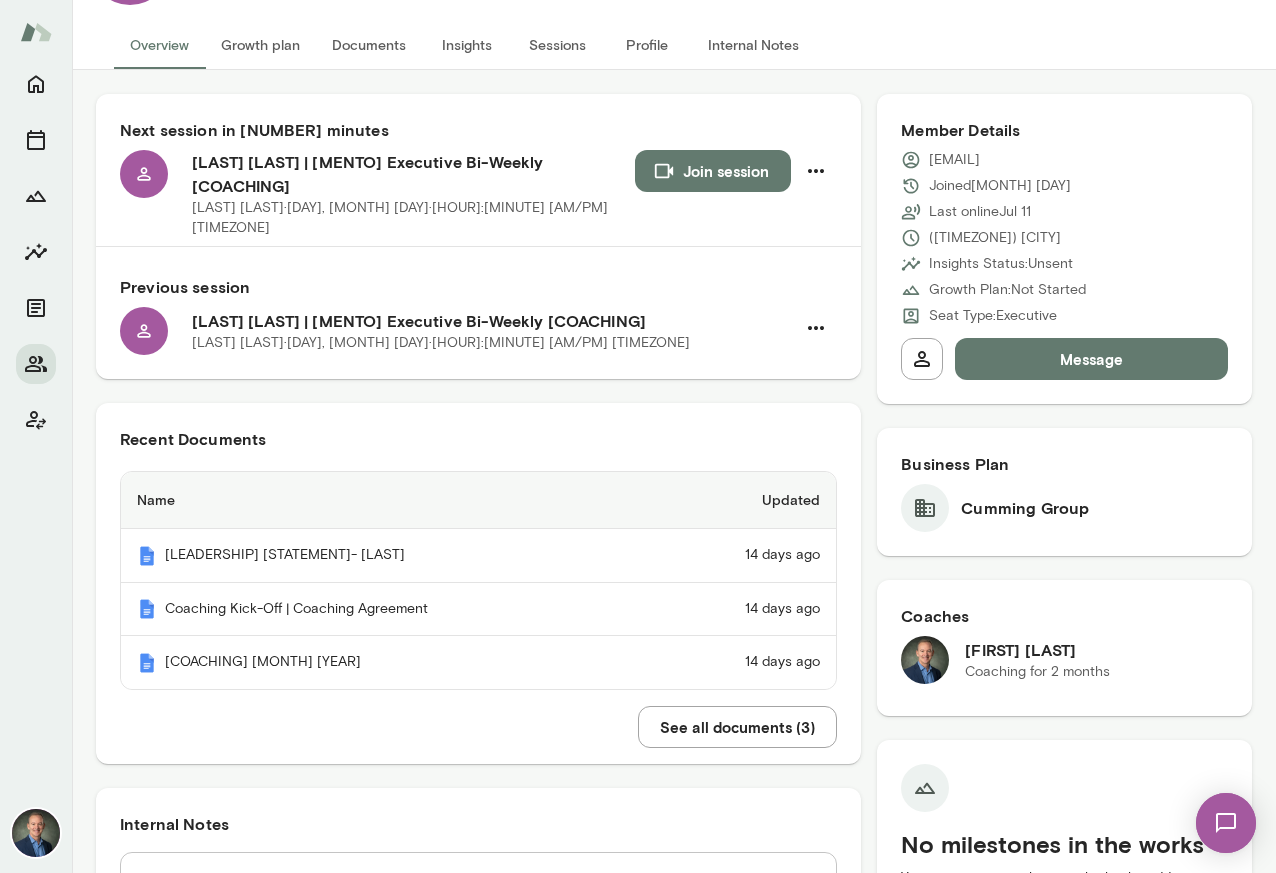 click on "Join session" at bounding box center [713, 171] 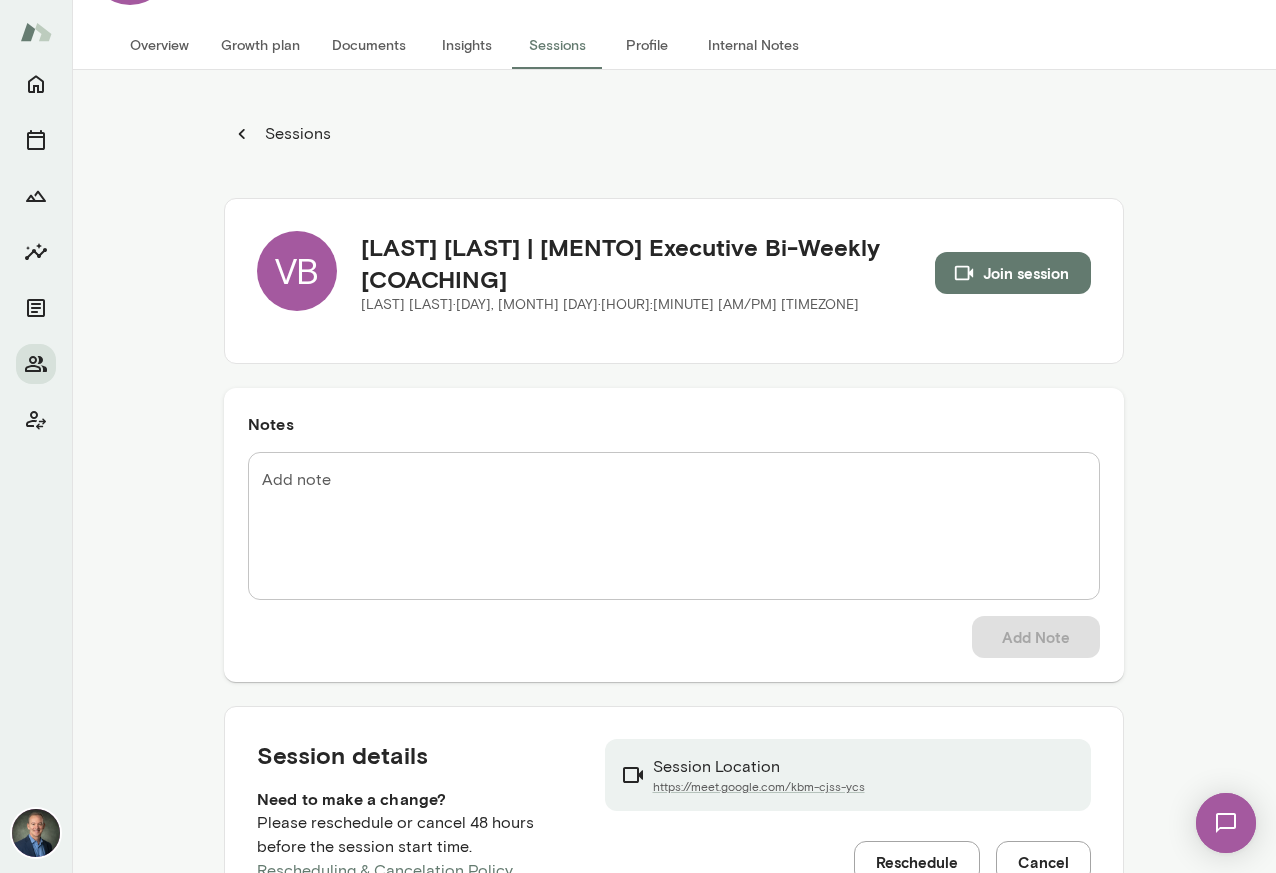scroll, scrollTop: 0, scrollLeft: 0, axis: both 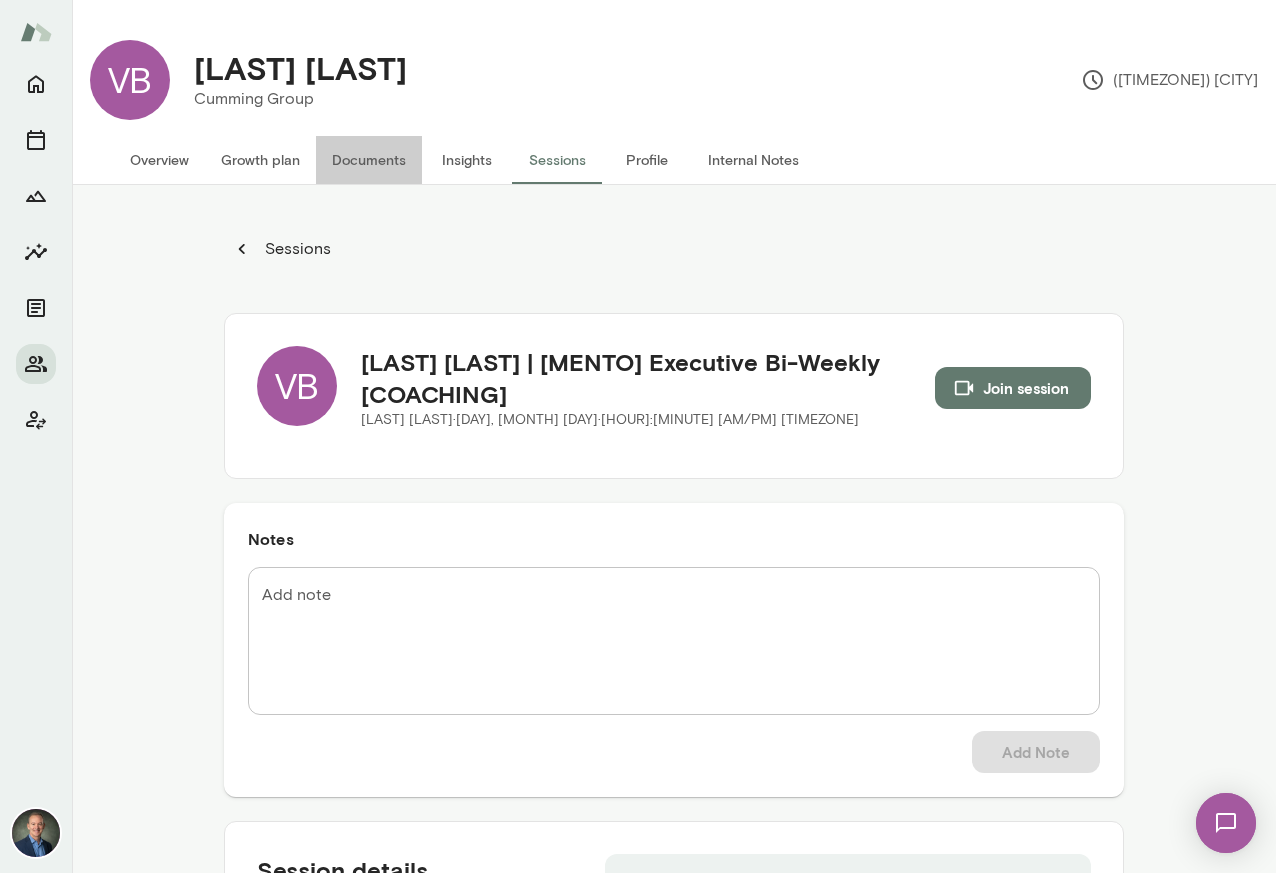 click on "Documents" at bounding box center (369, 160) 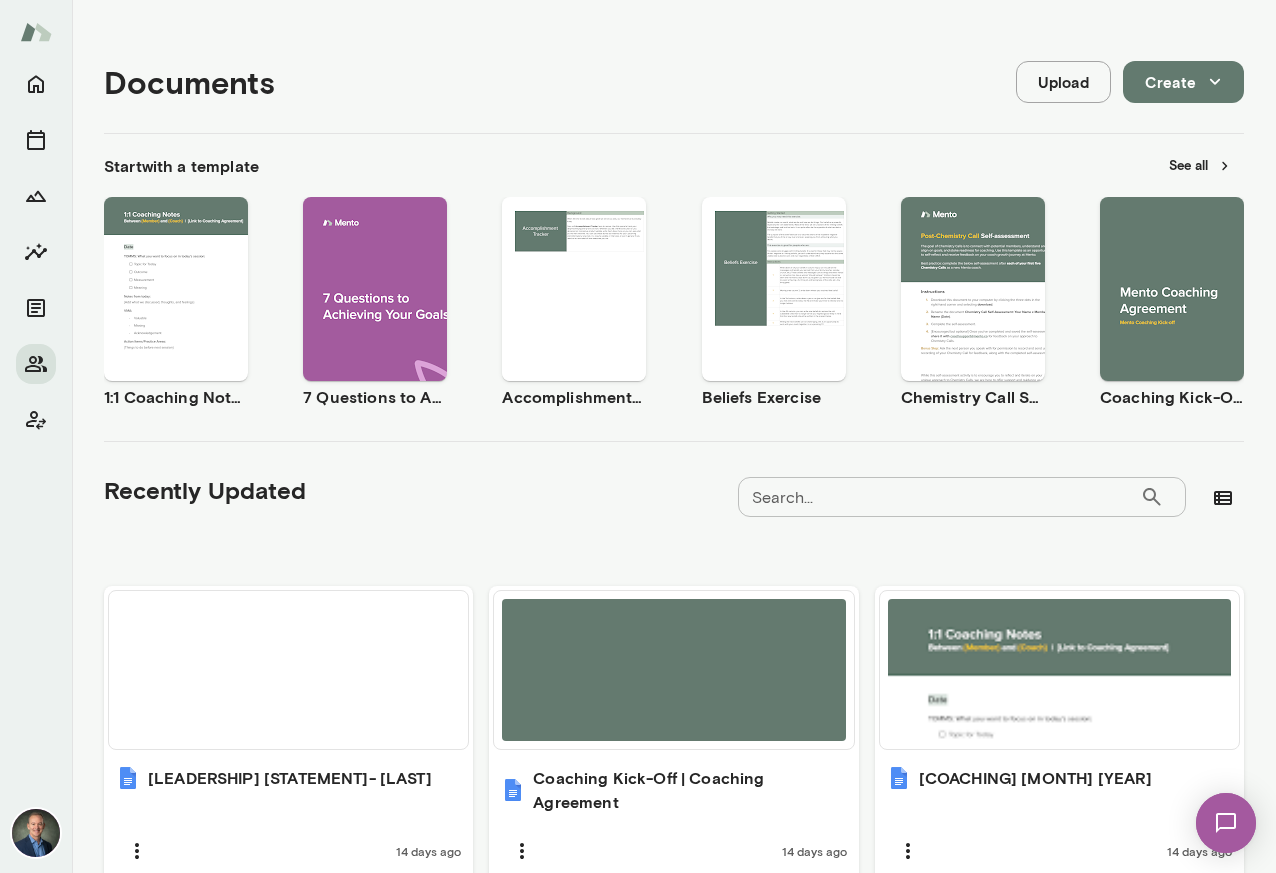 scroll, scrollTop: 89, scrollLeft: 0, axis: vertical 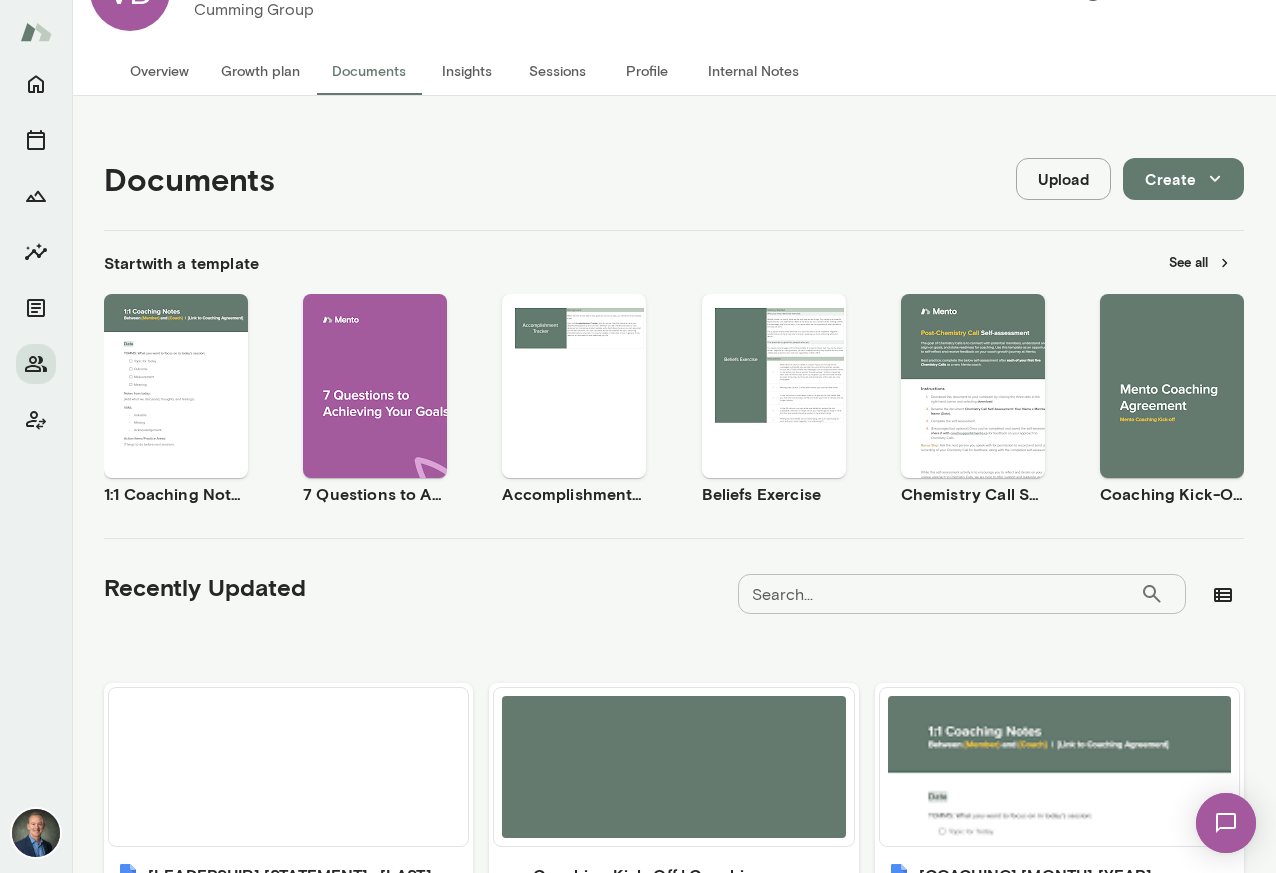 click on "See all" at bounding box center [1200, 262] 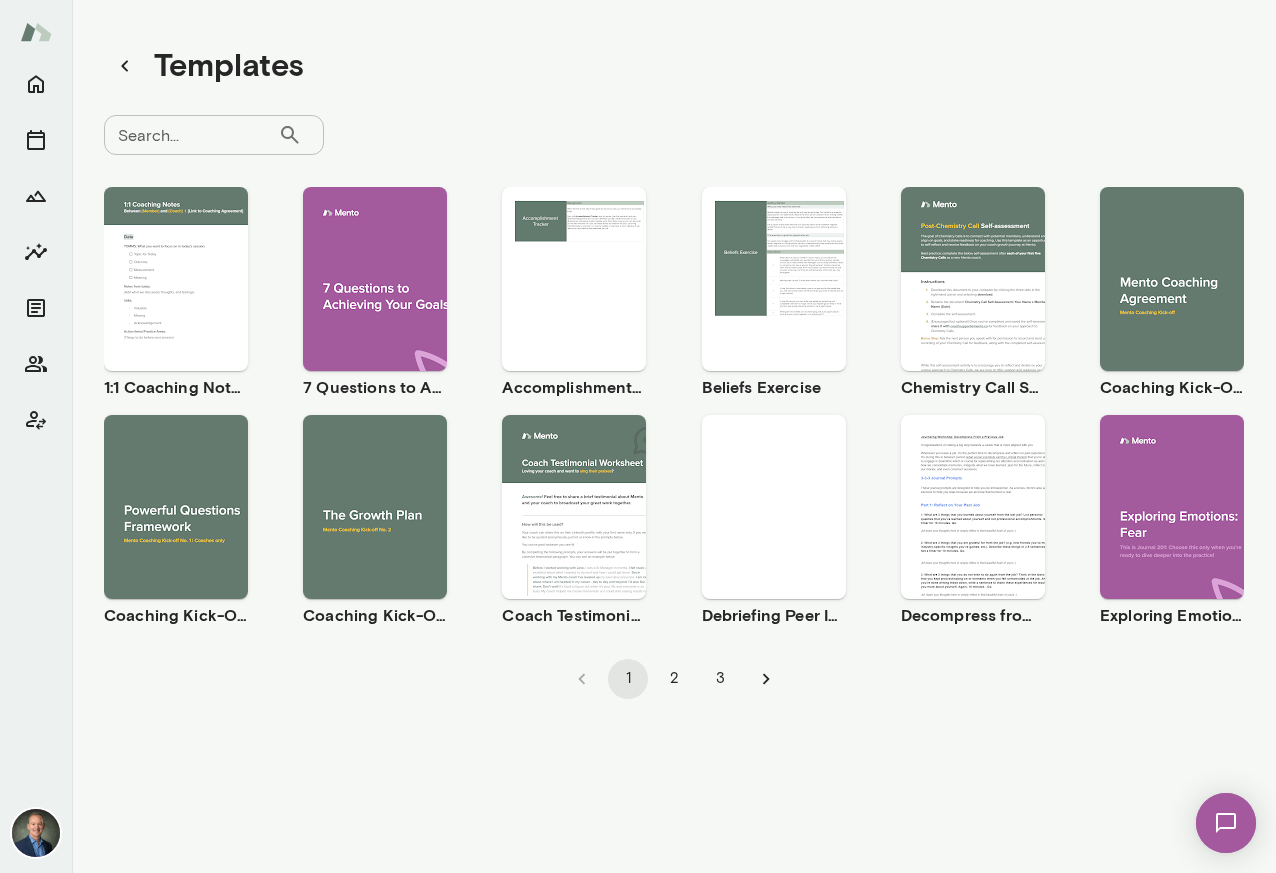 scroll, scrollTop: 0, scrollLeft: 0, axis: both 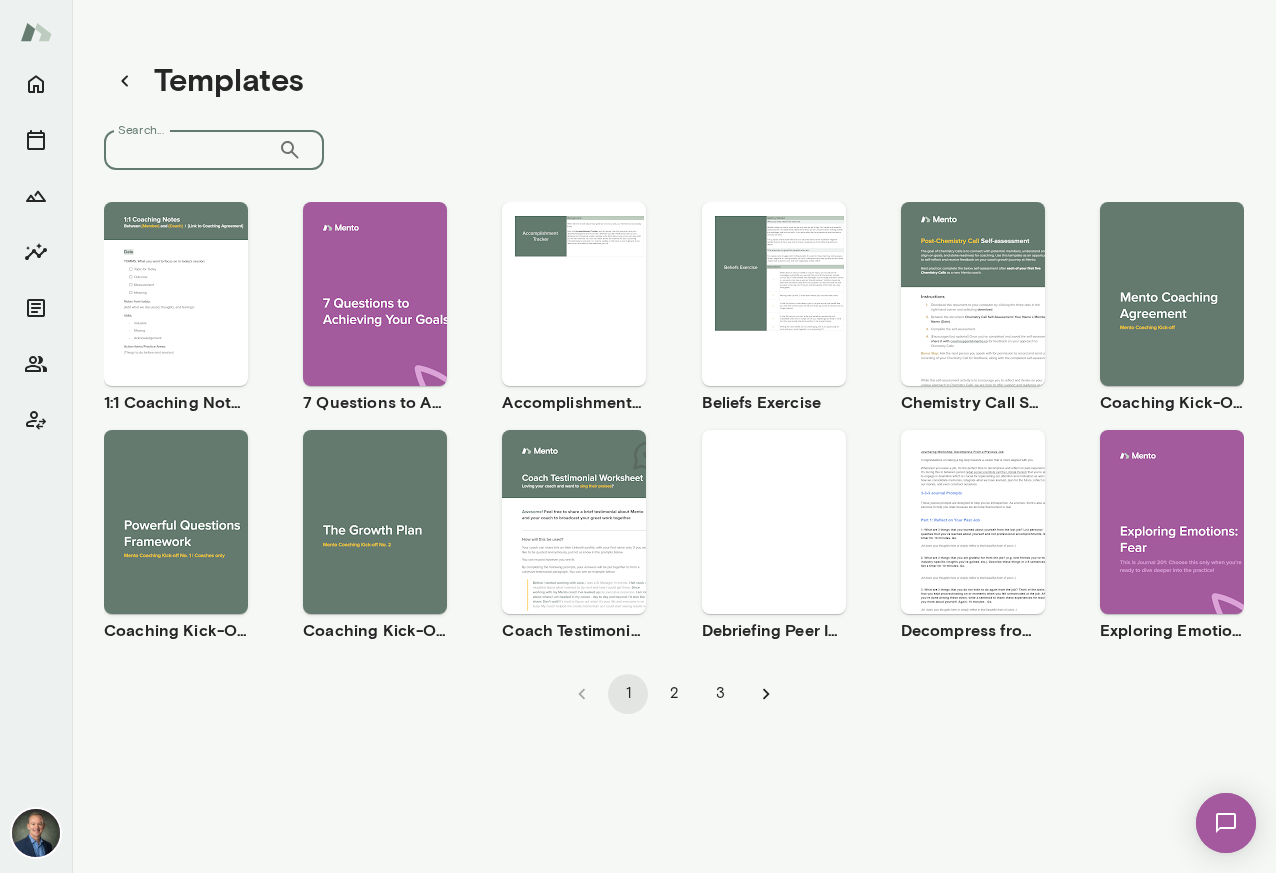 click on "Search..." at bounding box center [191, 150] 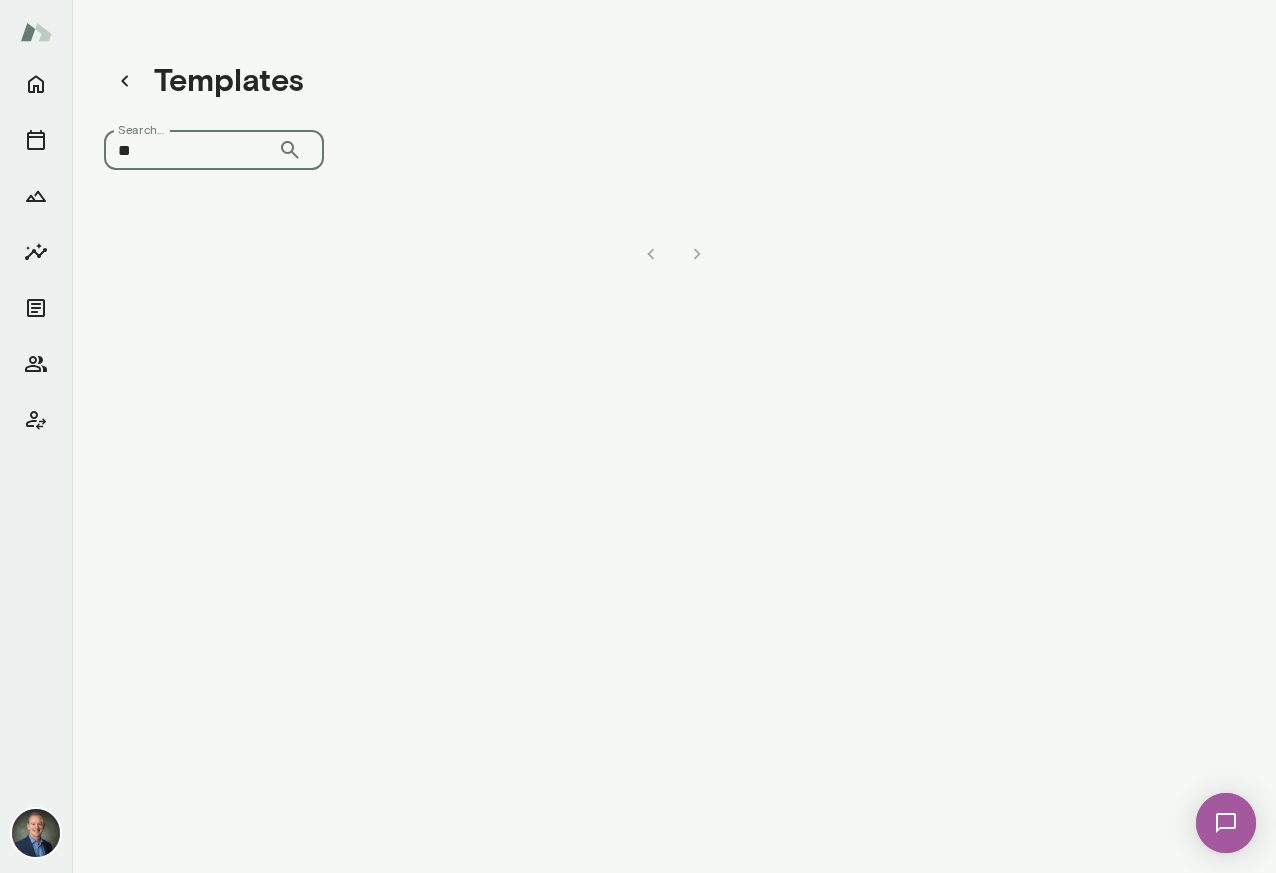 type on "***" 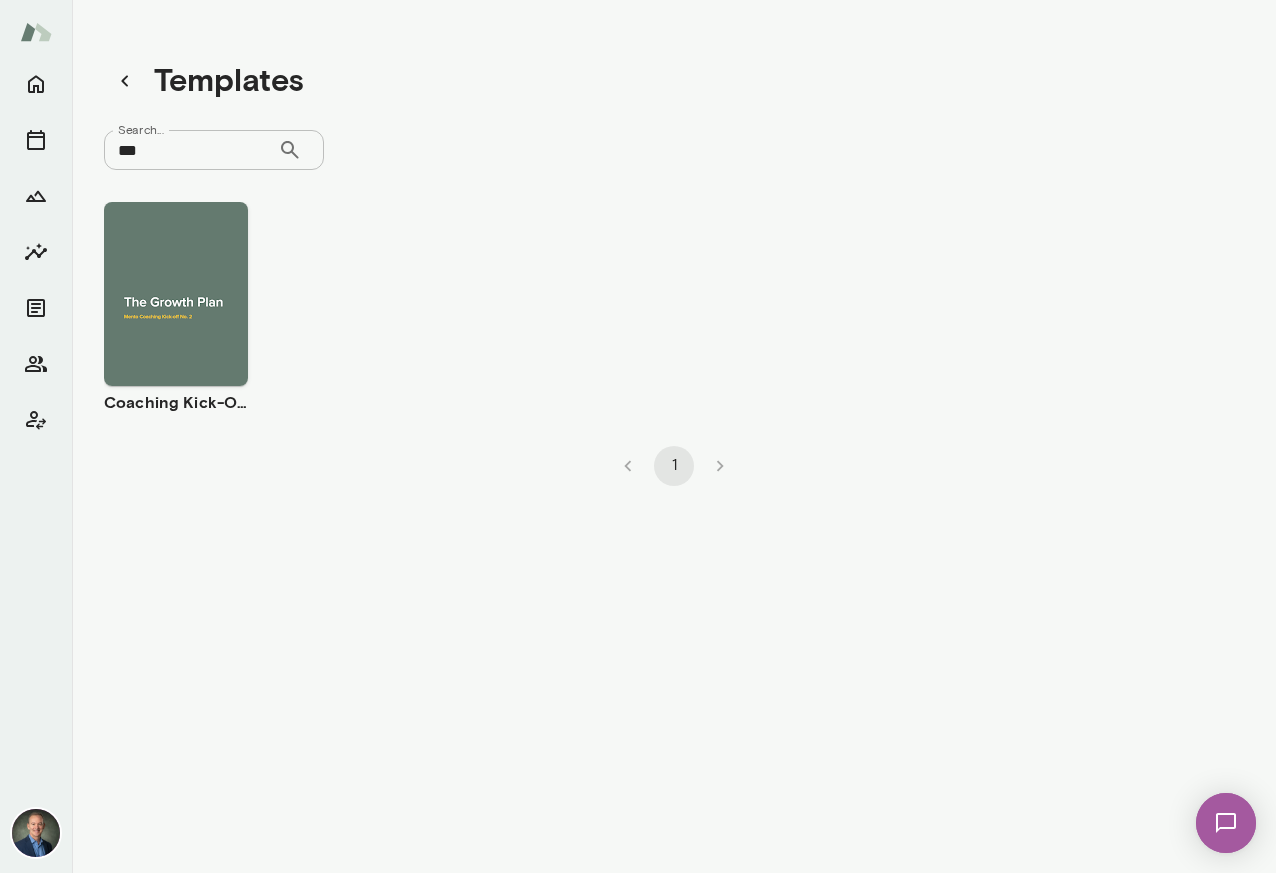 click on "Preview" at bounding box center (176, 311) 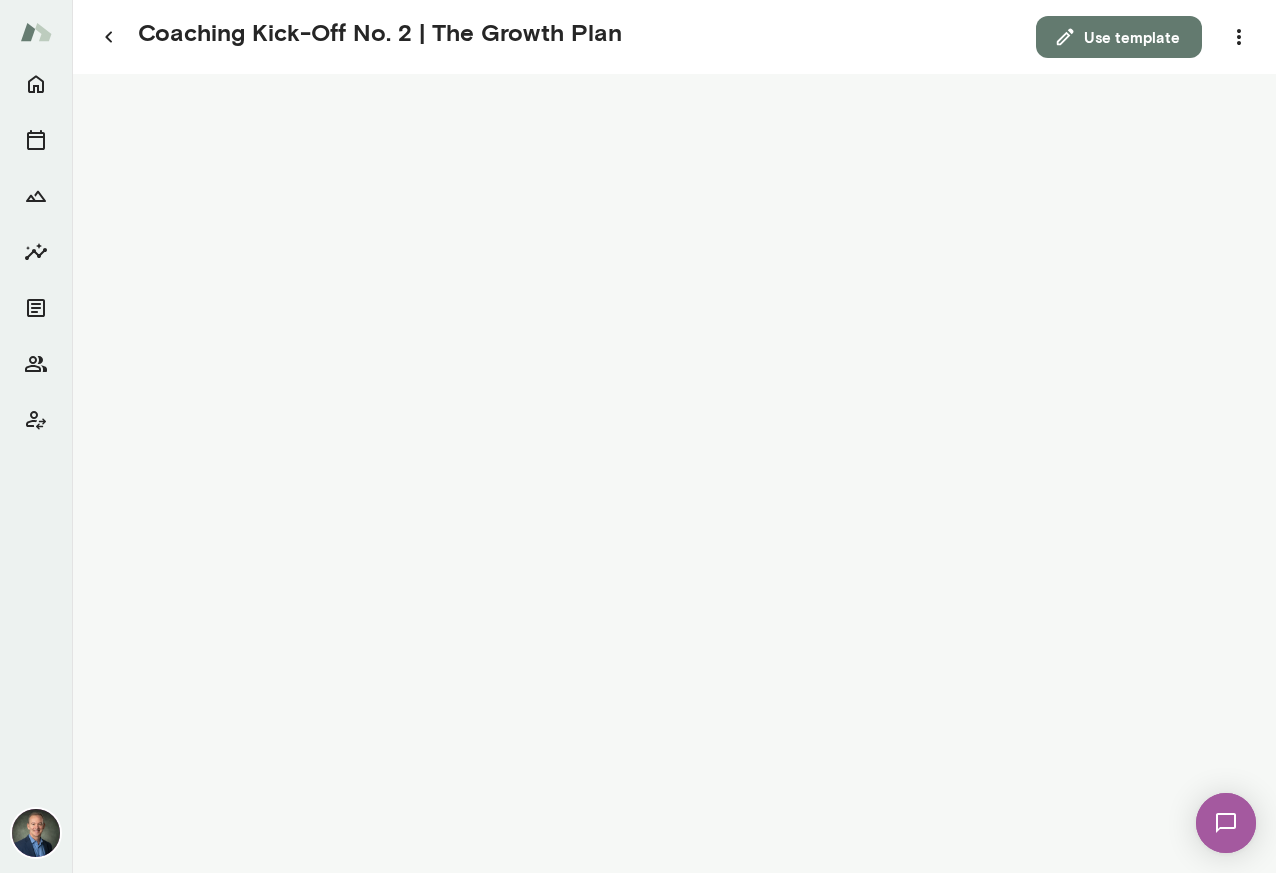 click on "Use template" at bounding box center (1119, 37) 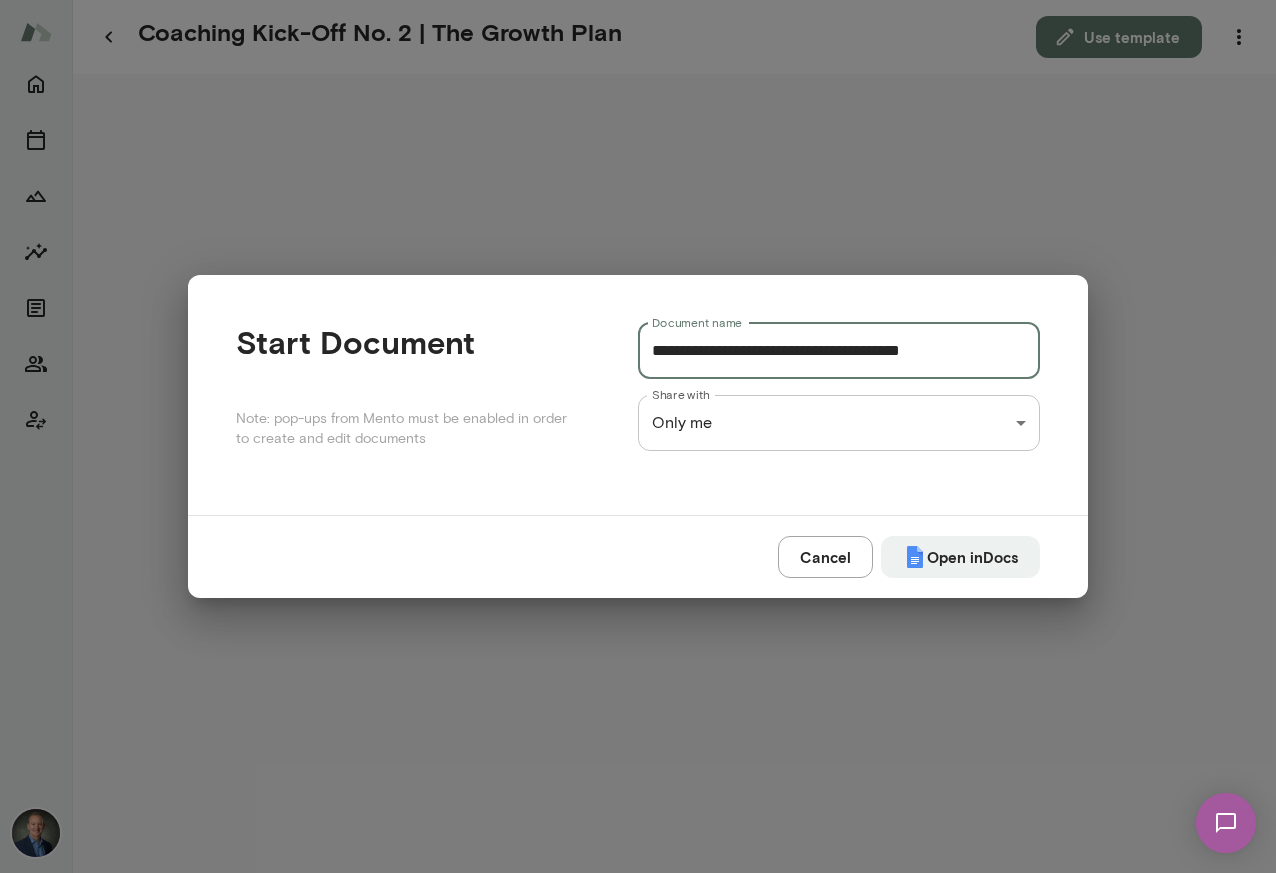 click on "**********" at bounding box center [839, 351] 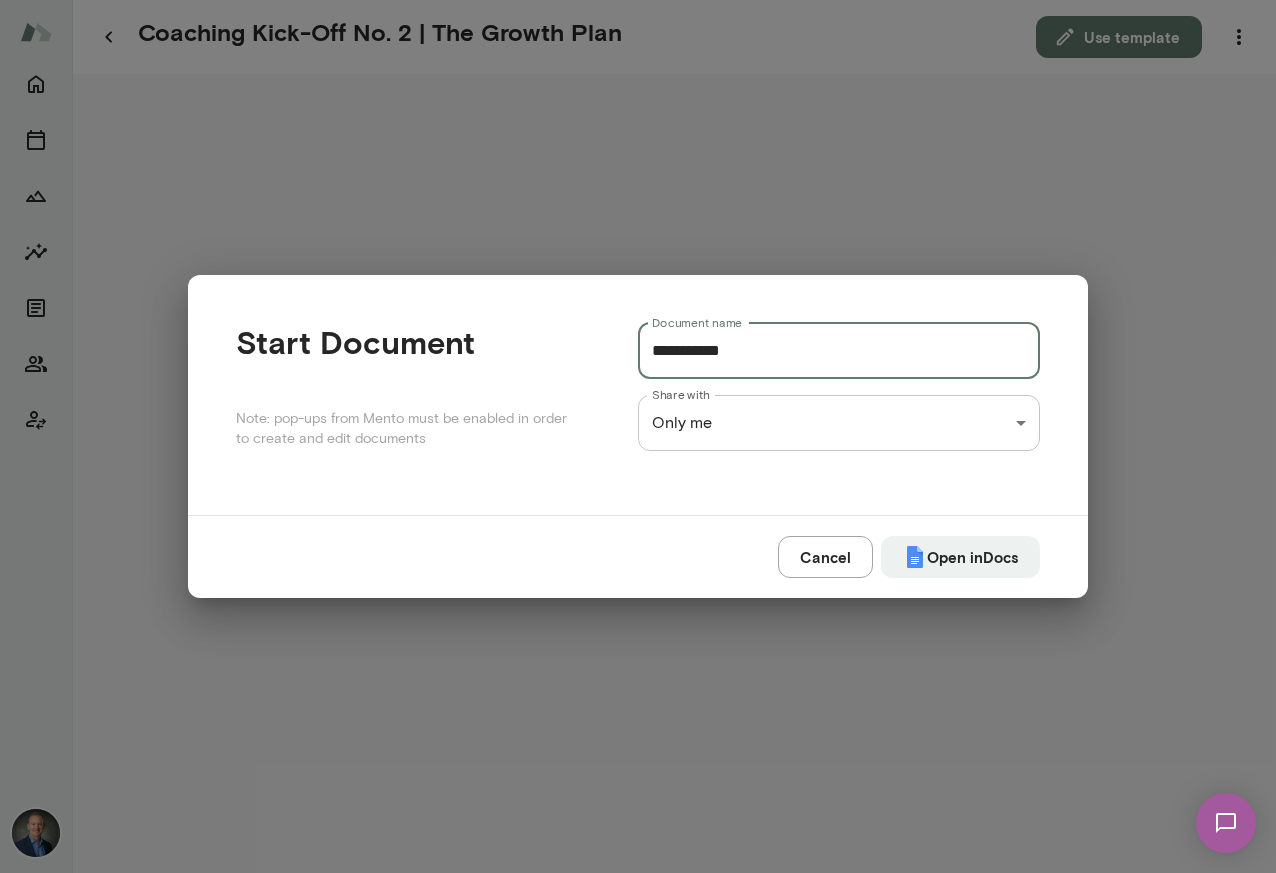 click on "**********" at bounding box center (839, 351) 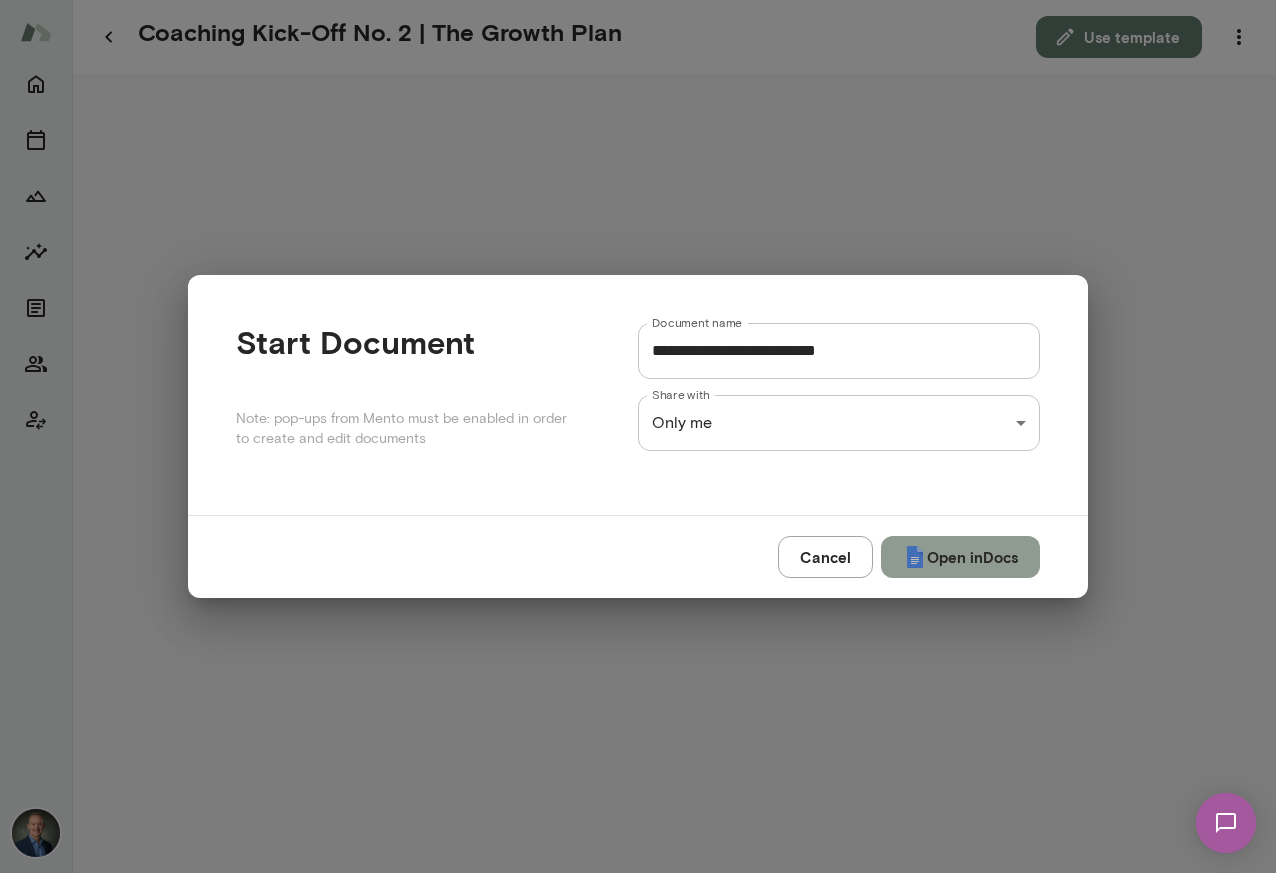 click on "Open in  Docs" at bounding box center (960, 557) 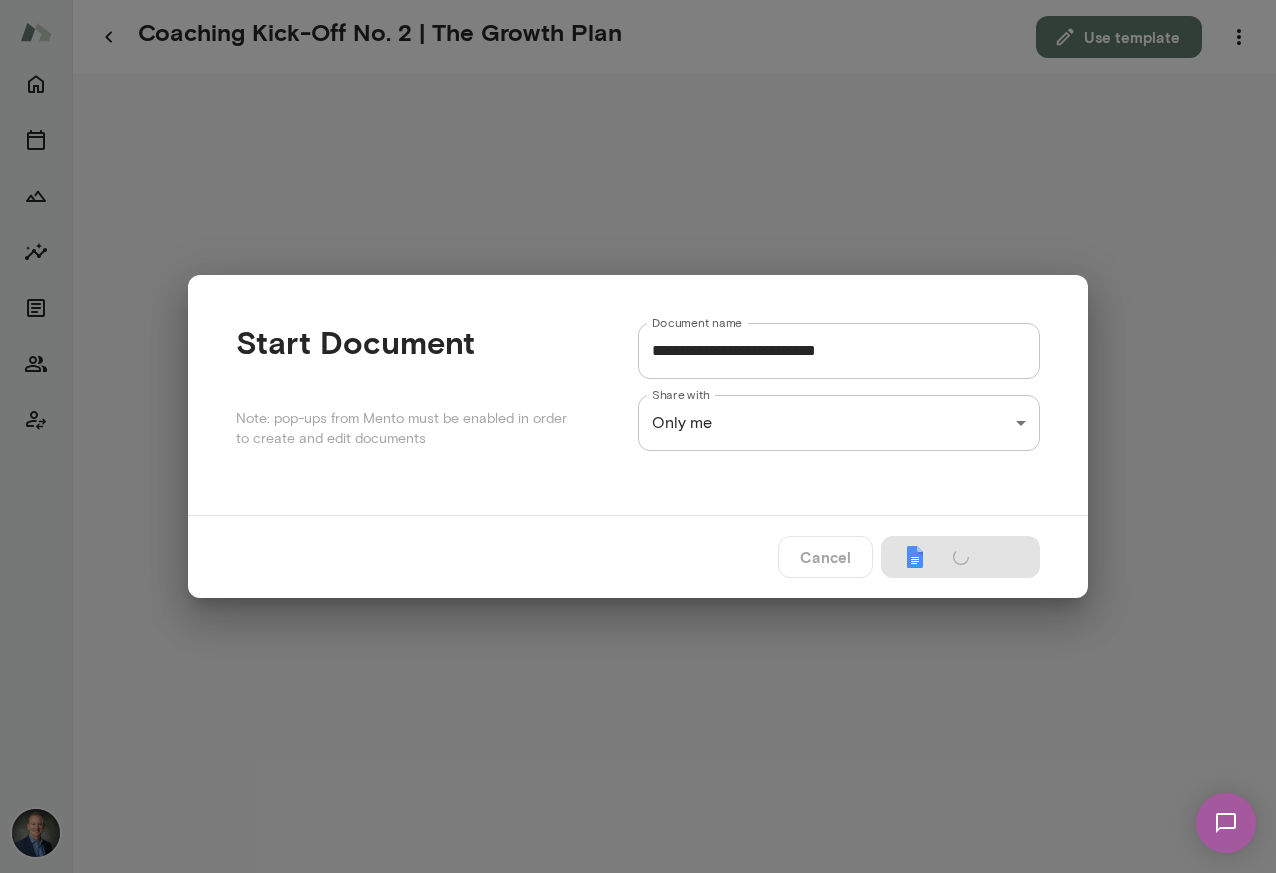 type on "**********" 